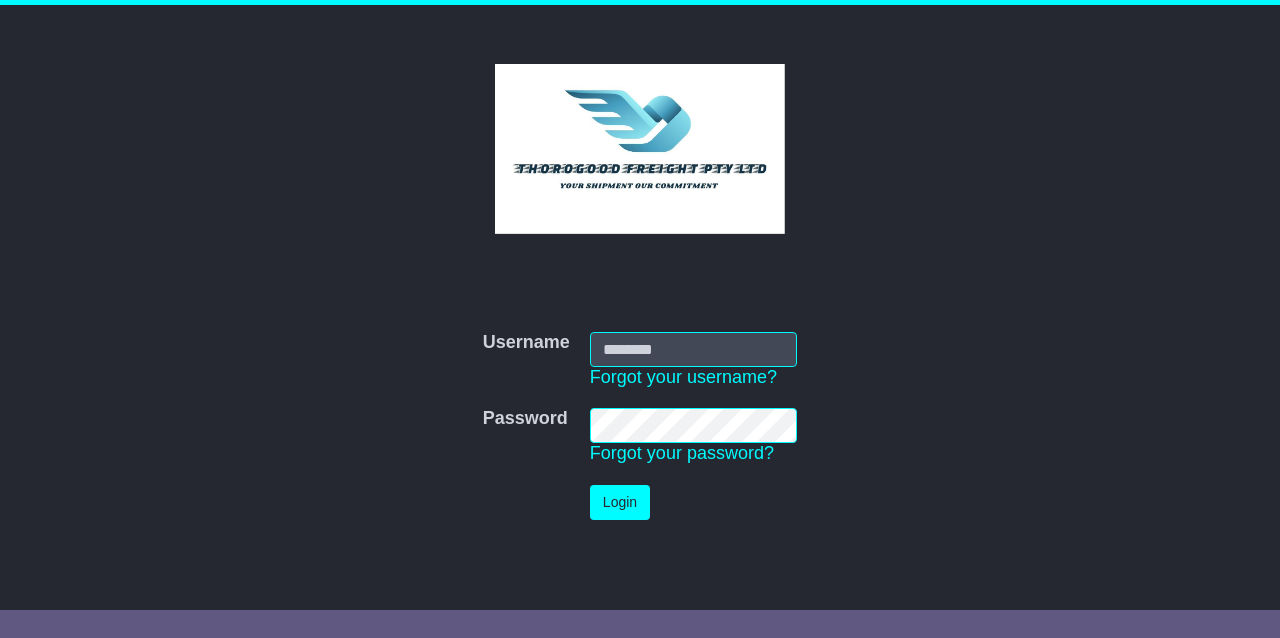 scroll, scrollTop: 0, scrollLeft: 0, axis: both 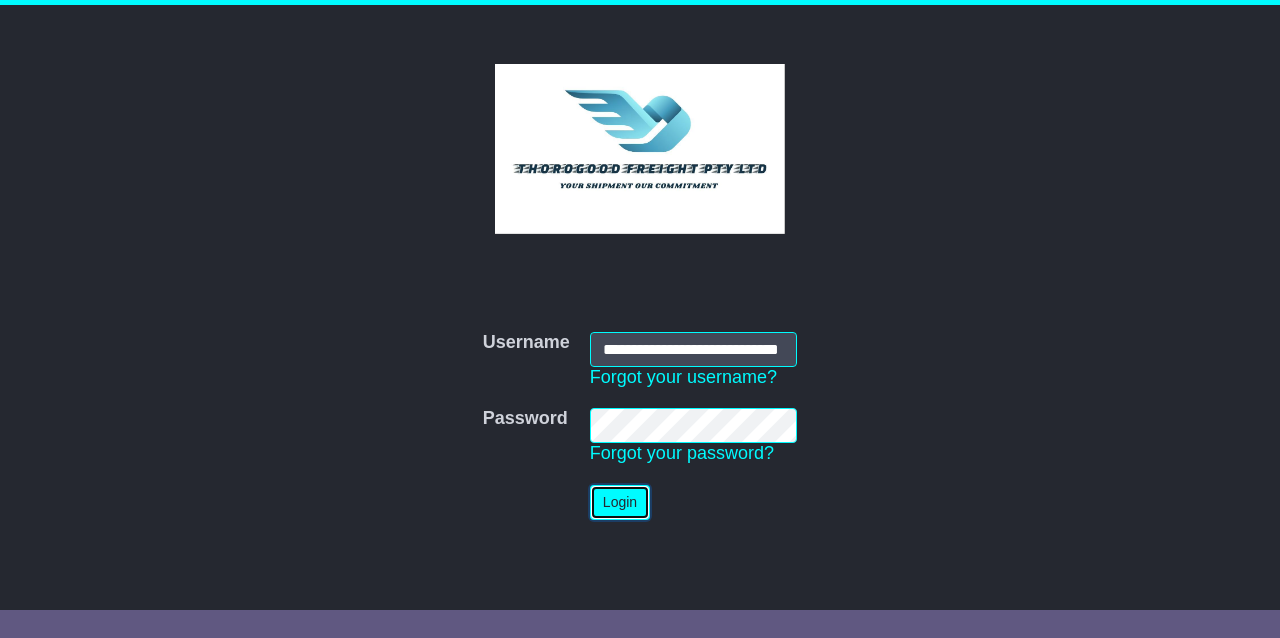 click on "Login" at bounding box center [620, 502] 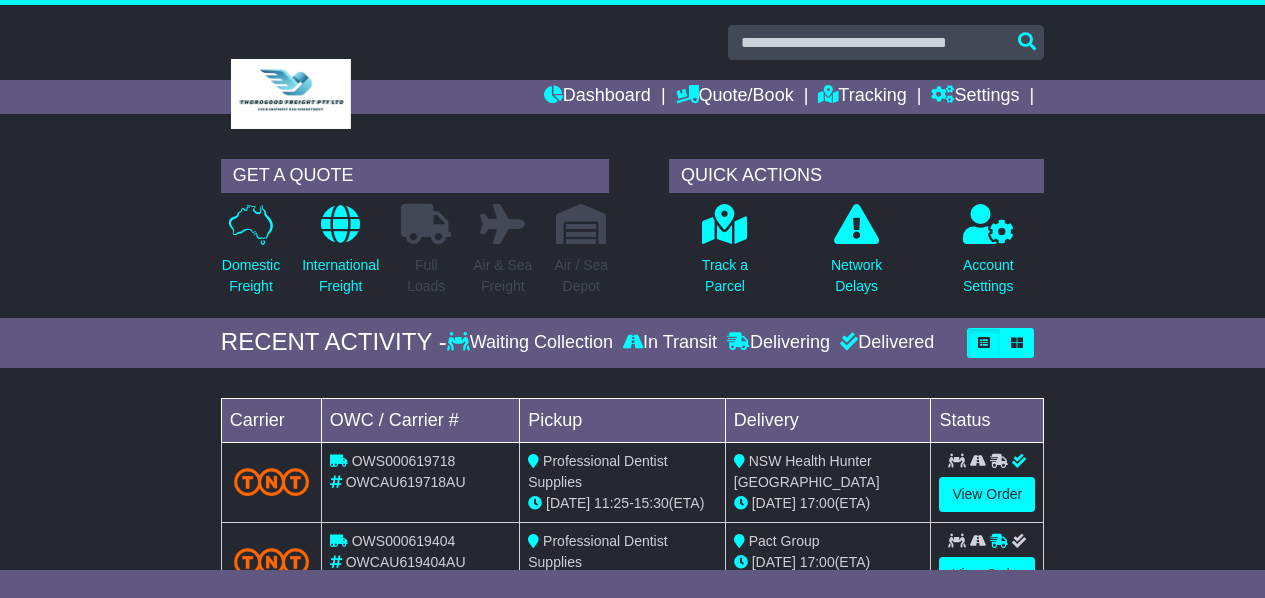 scroll, scrollTop: 0, scrollLeft: 0, axis: both 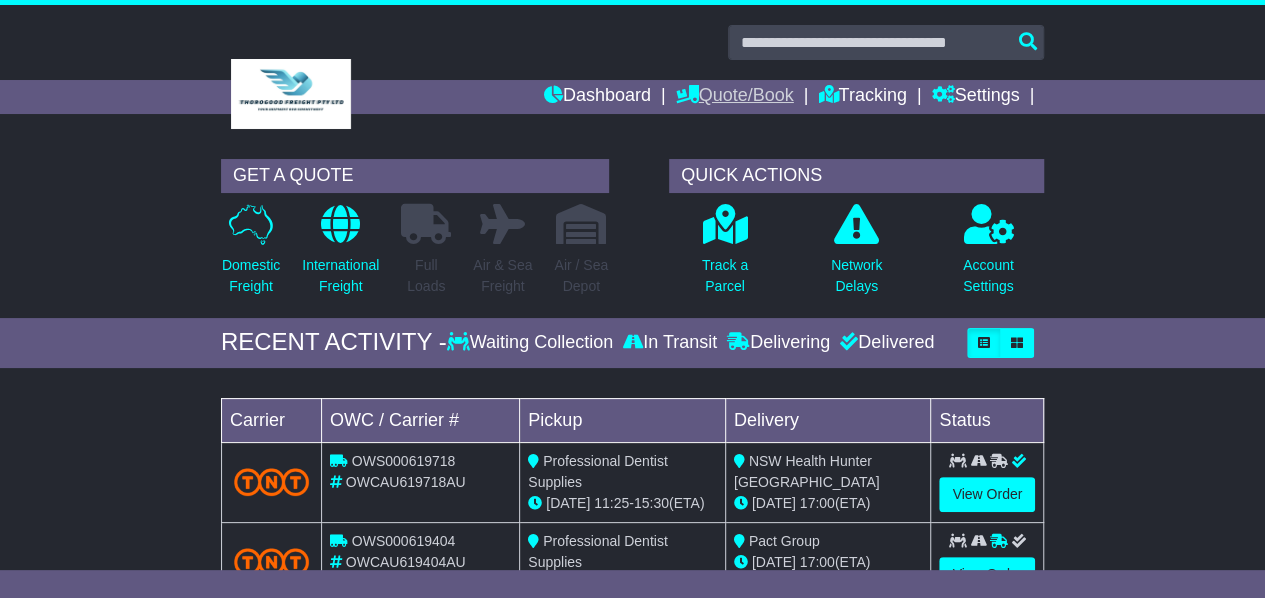 click on "Quote/Book" at bounding box center (735, 97) 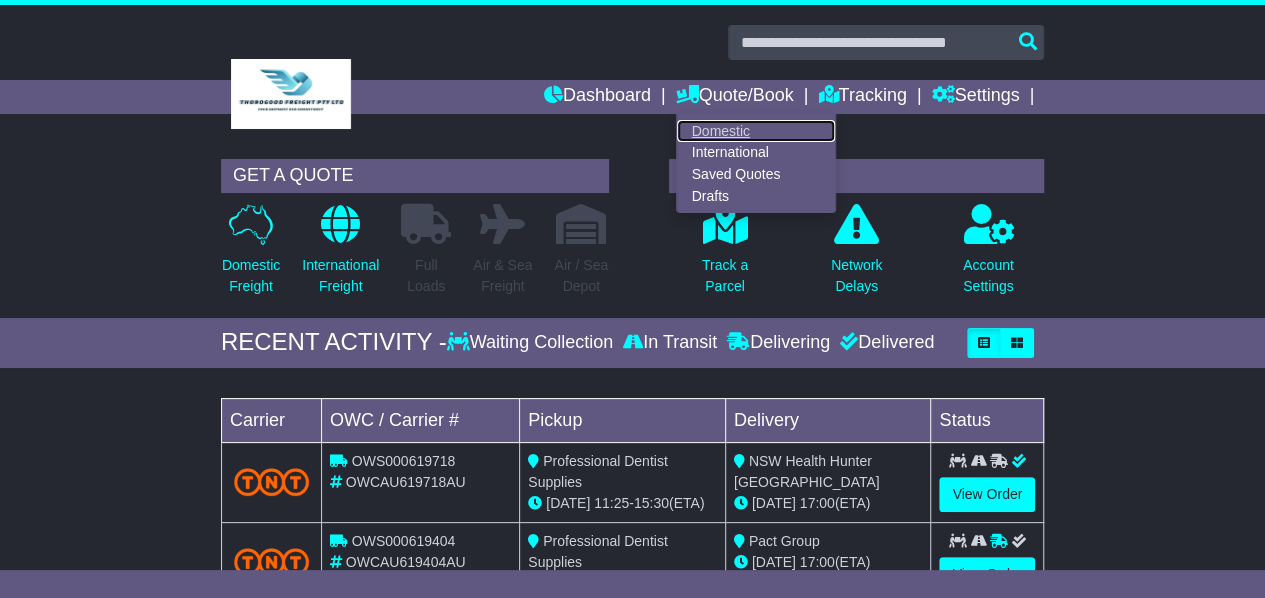 click on "Domestic" at bounding box center (756, 131) 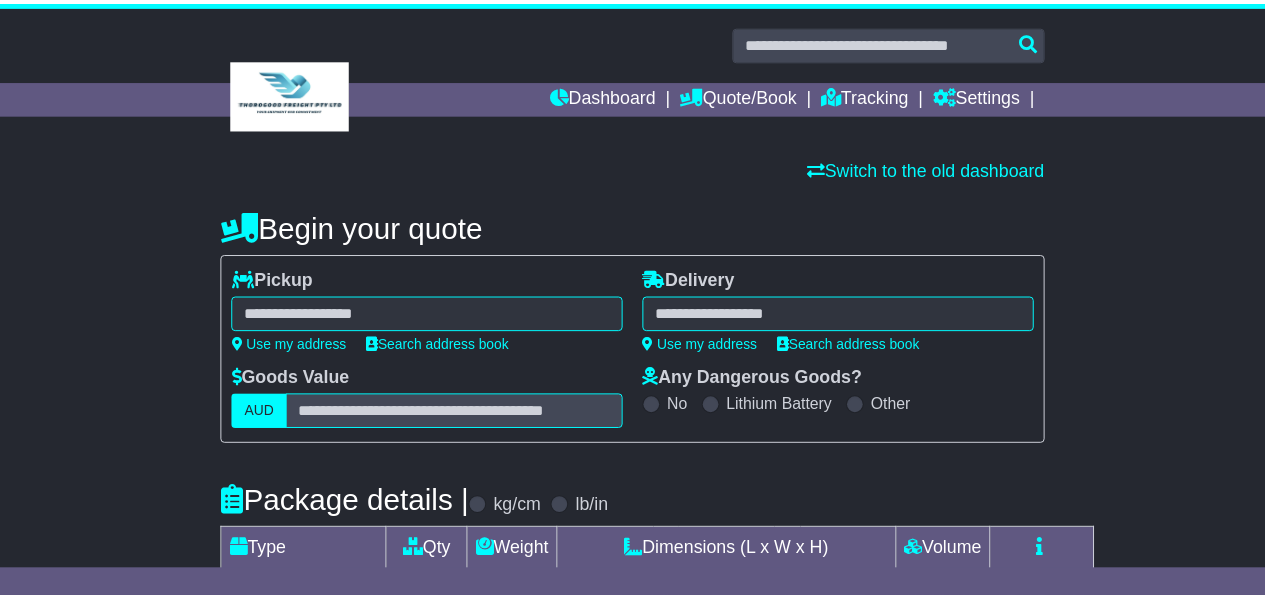 scroll, scrollTop: 0, scrollLeft: 0, axis: both 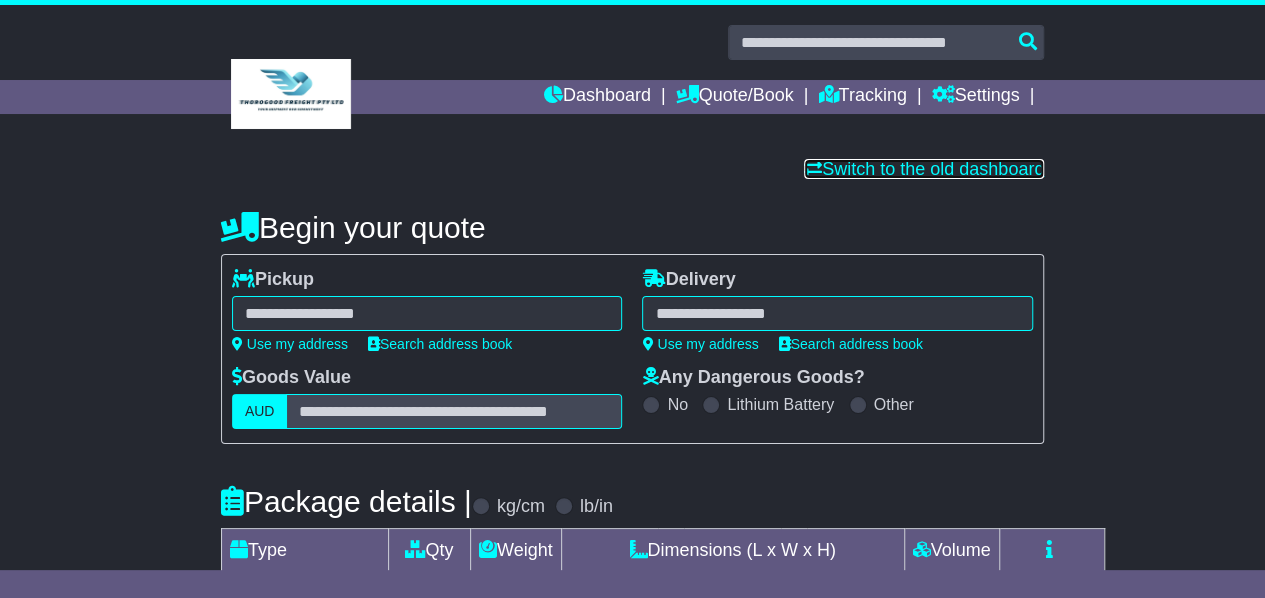click on "Switch to the old dashboard" at bounding box center (924, 169) 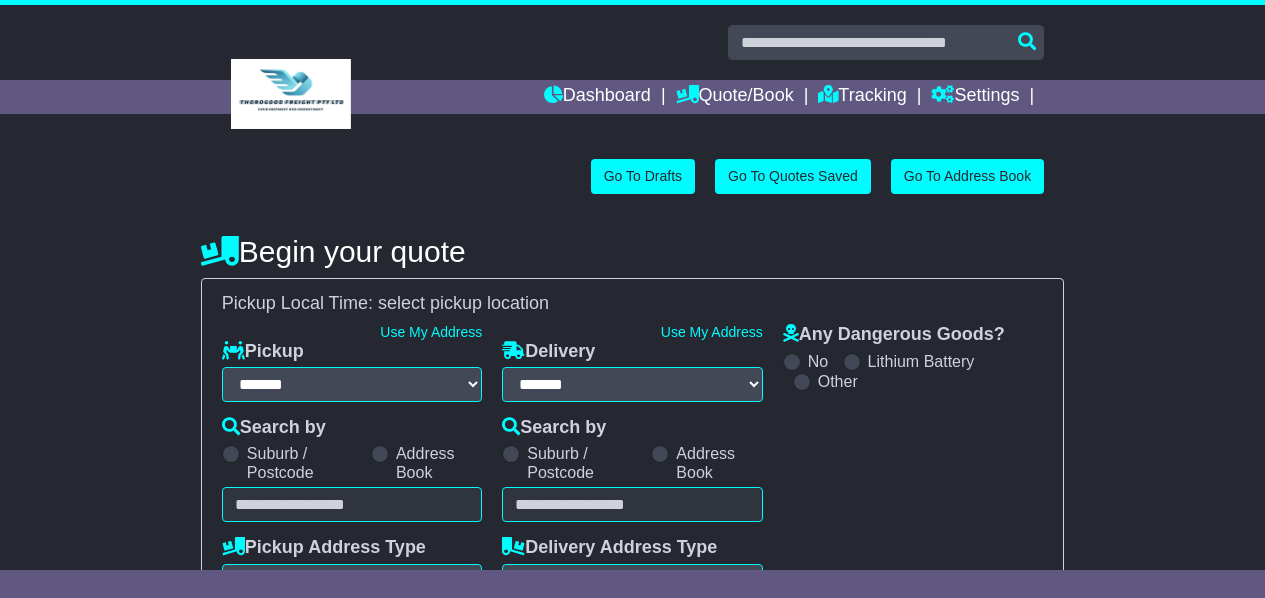 select on "**" 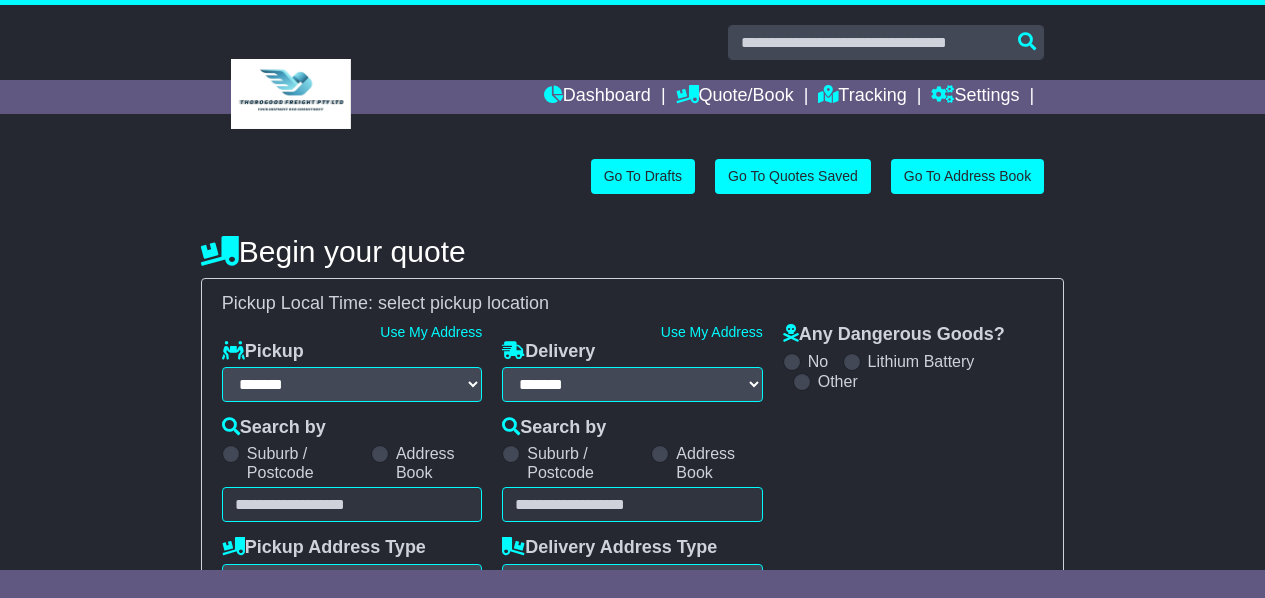 scroll, scrollTop: 0, scrollLeft: 0, axis: both 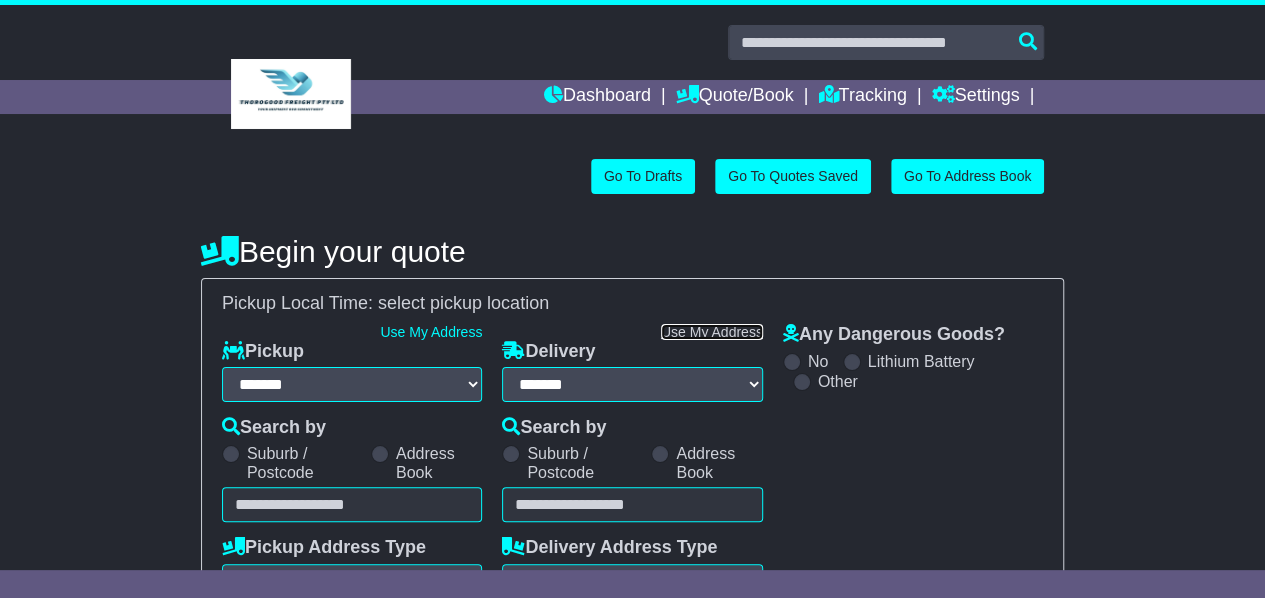 click on "Use My Address" at bounding box center (712, 332) 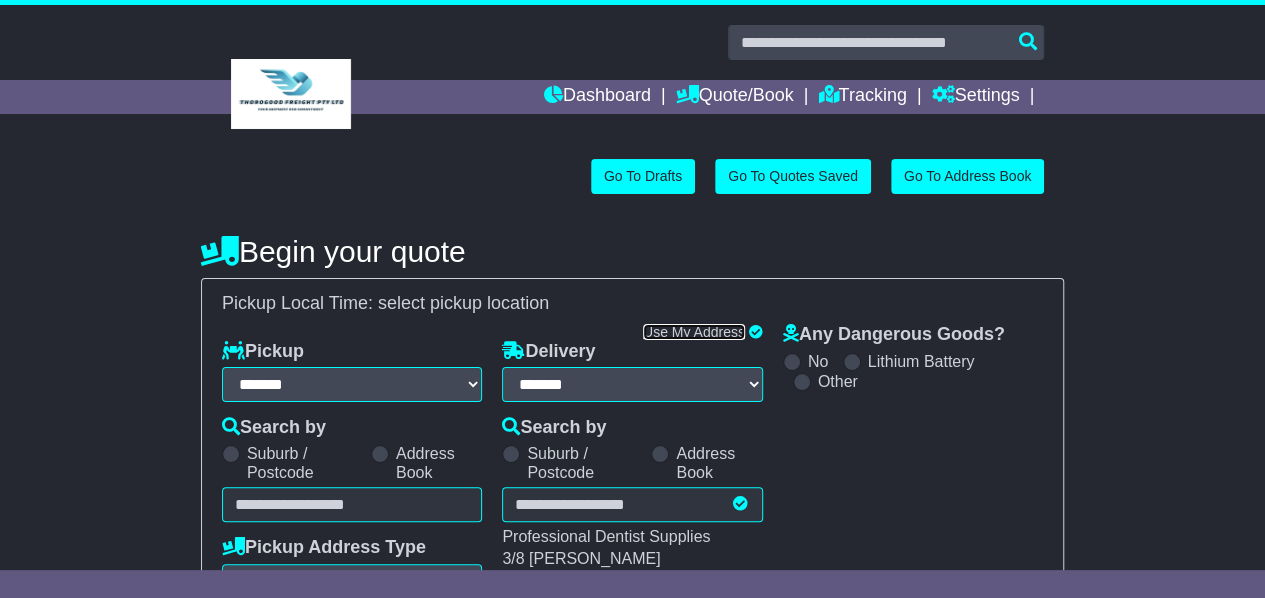 type on "**********" 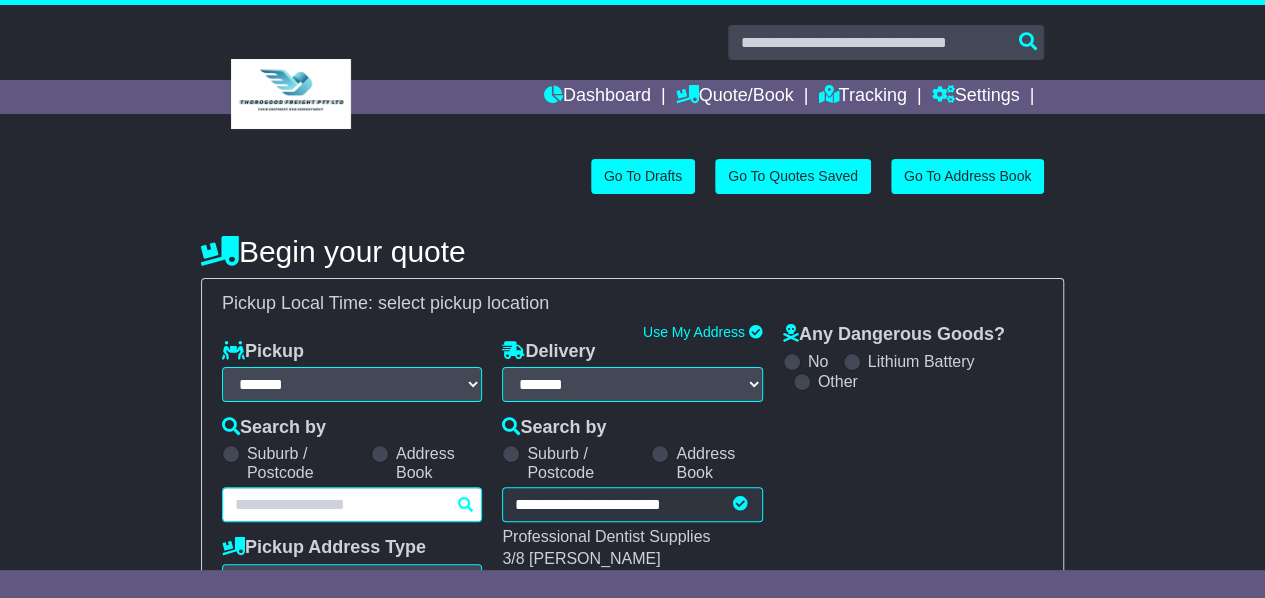 click at bounding box center [352, 504] 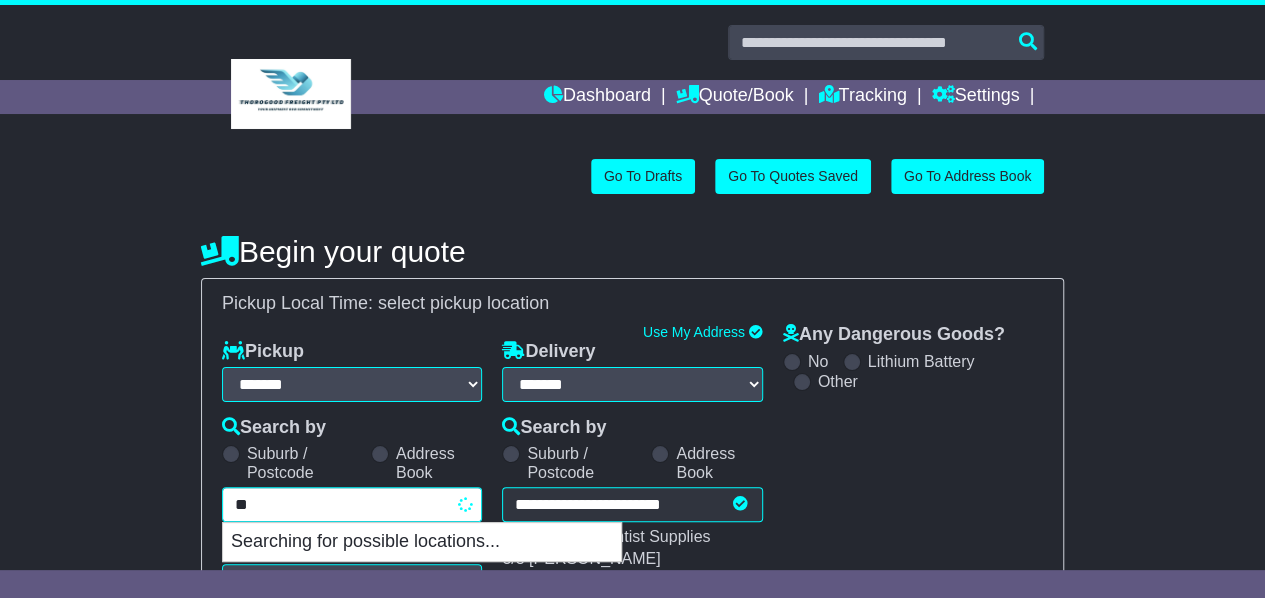 type on "*" 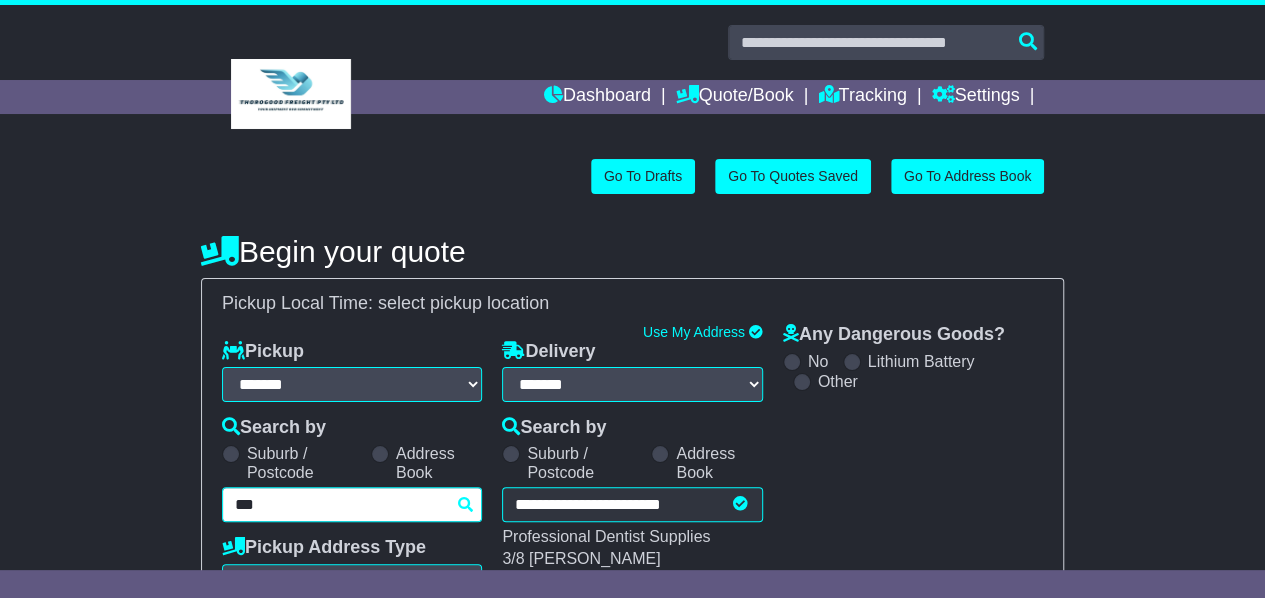 type on "****" 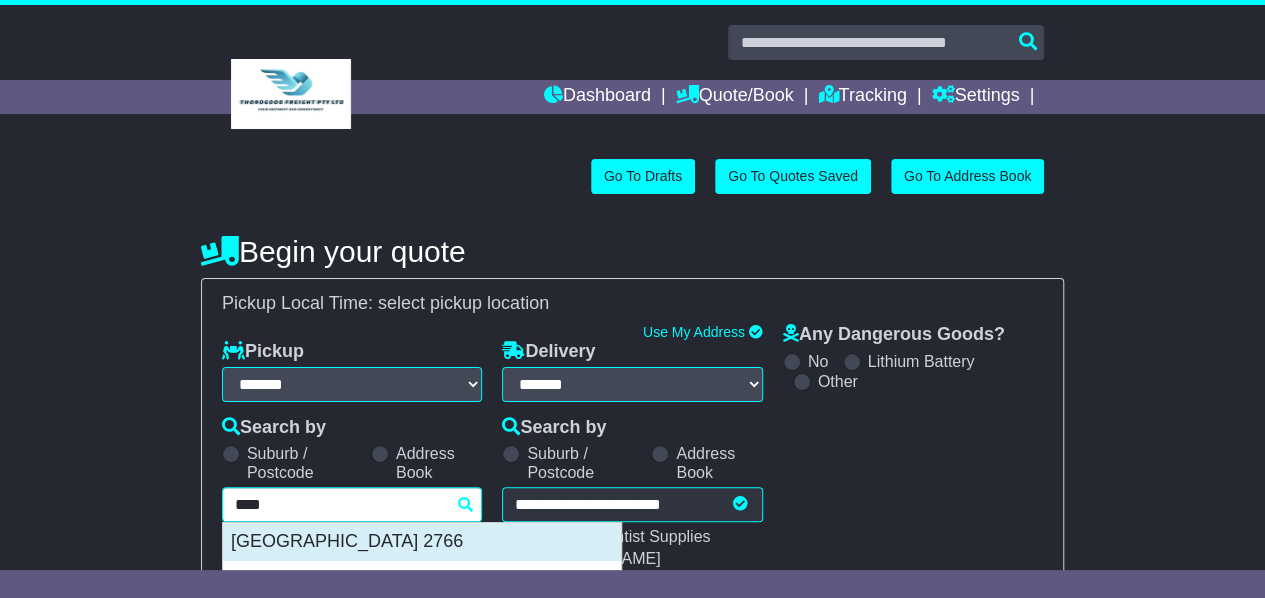 click on "EASTERN CREEK 2766" at bounding box center [422, 542] 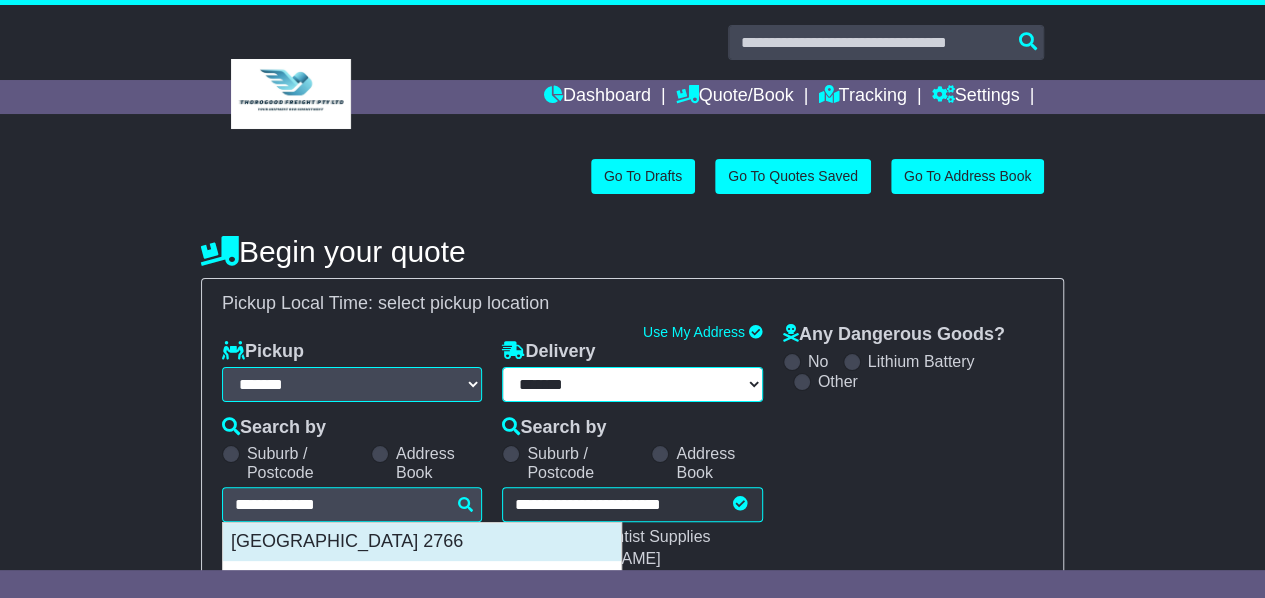 type on "**********" 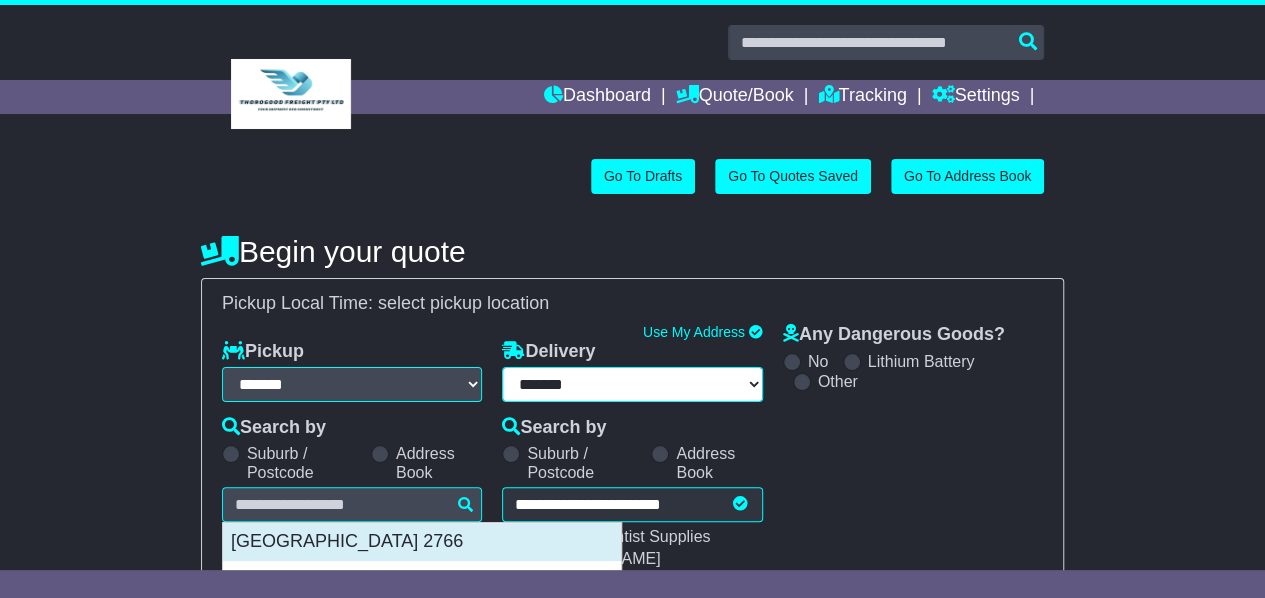 type on "**********" 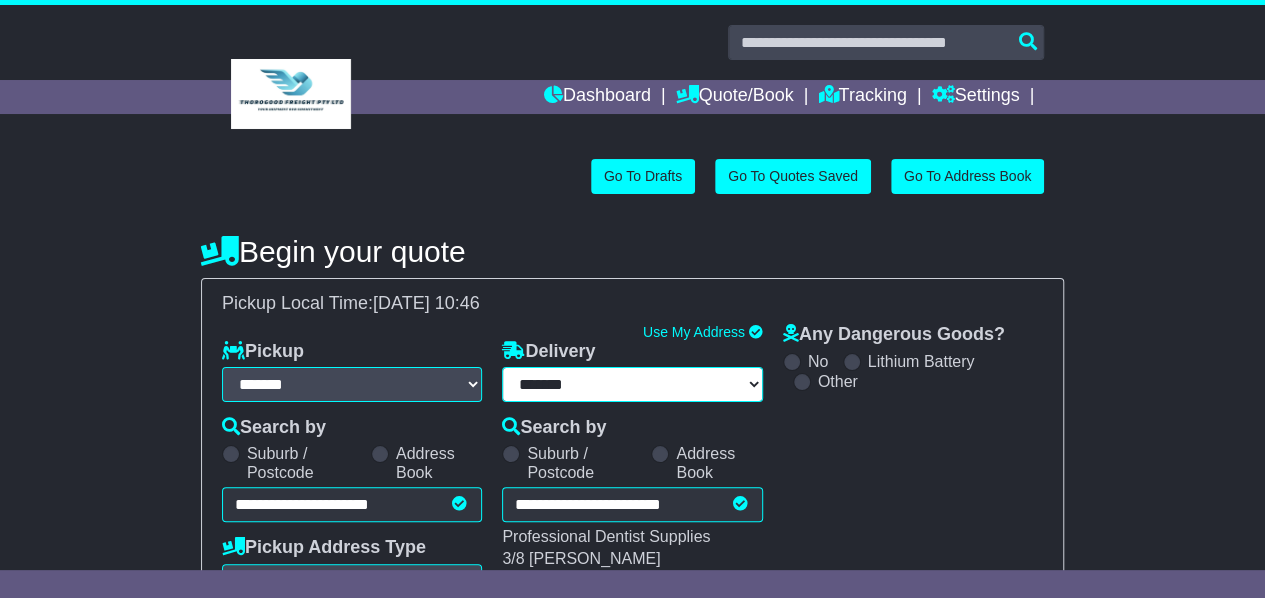 scroll, scrollTop: 100, scrollLeft: 0, axis: vertical 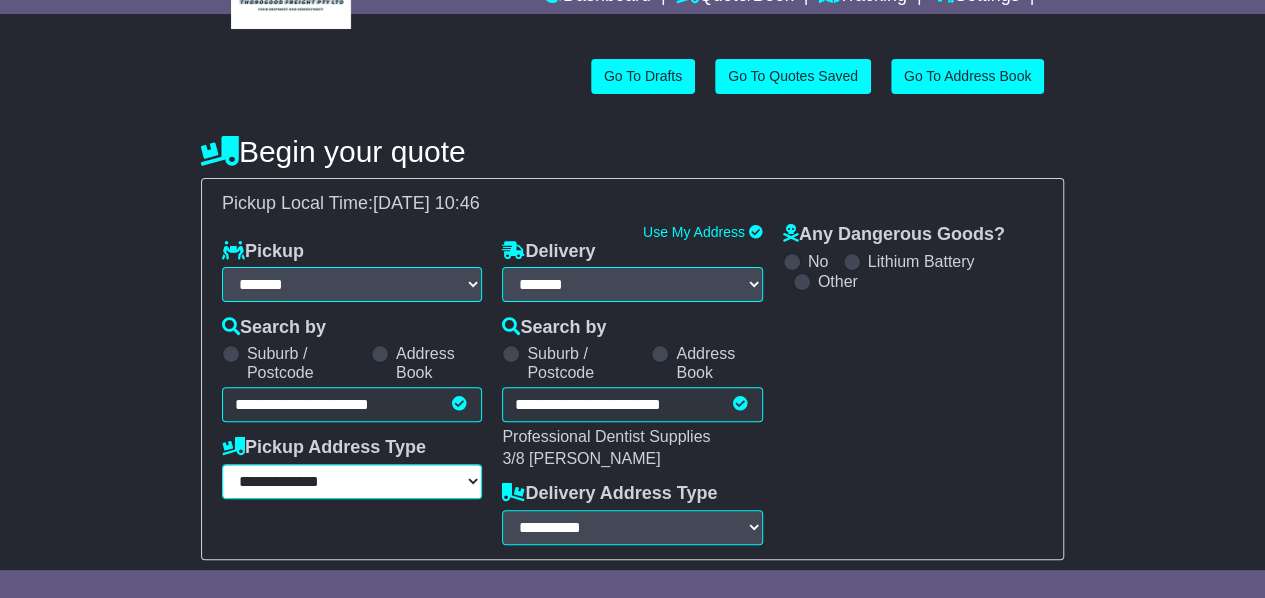 click on "**********" at bounding box center (352, 481) 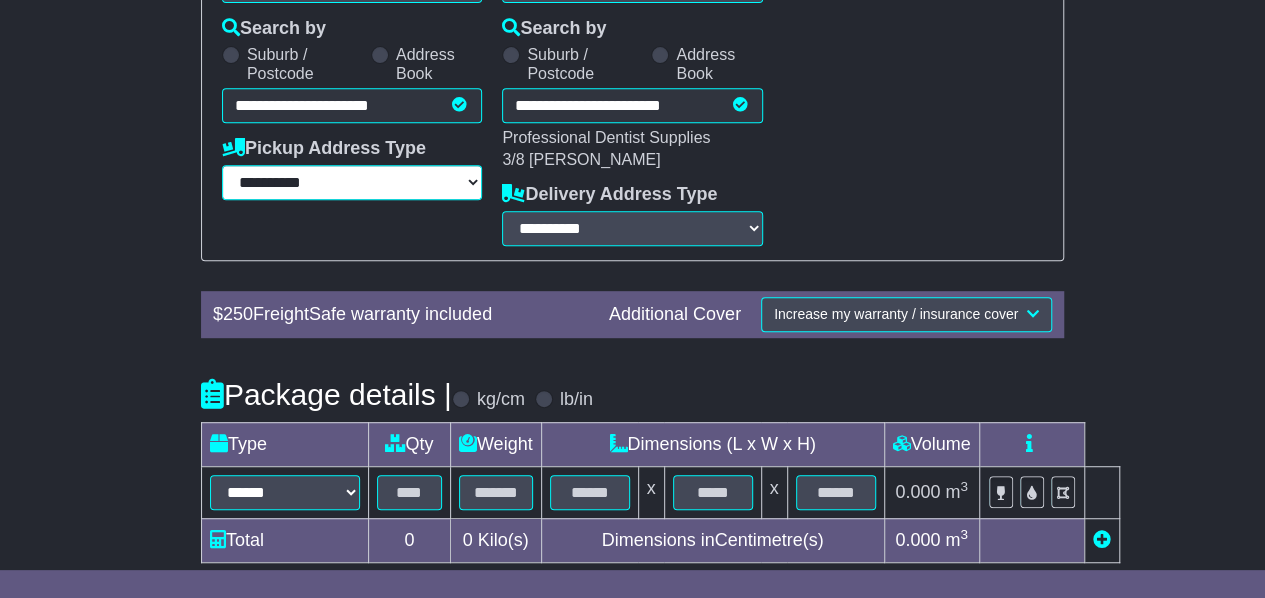 scroll, scrollTop: 400, scrollLeft: 0, axis: vertical 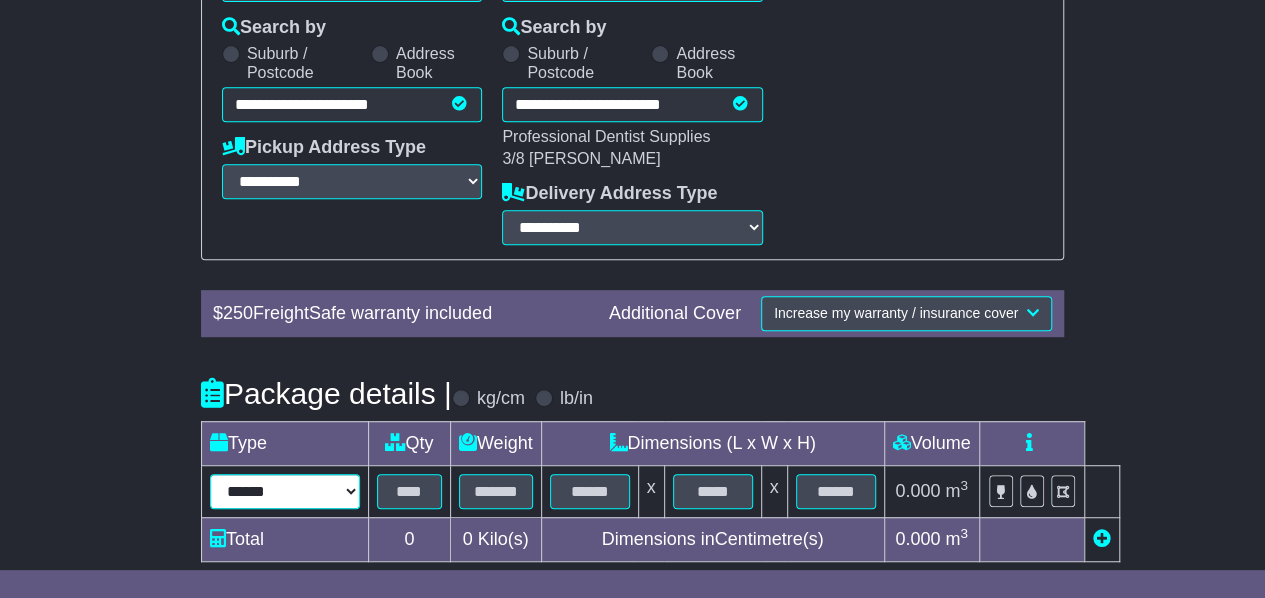 click on "****** ****** *** ******** ***** **** **** ****** *** *******" at bounding box center [285, 491] 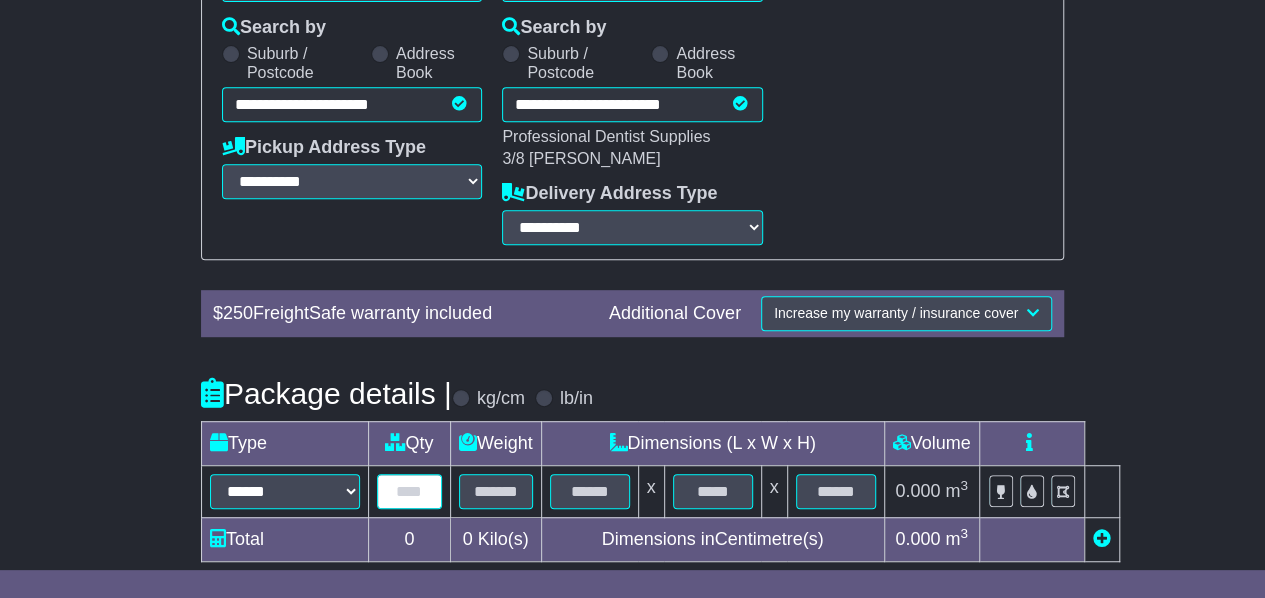 click at bounding box center [409, 491] 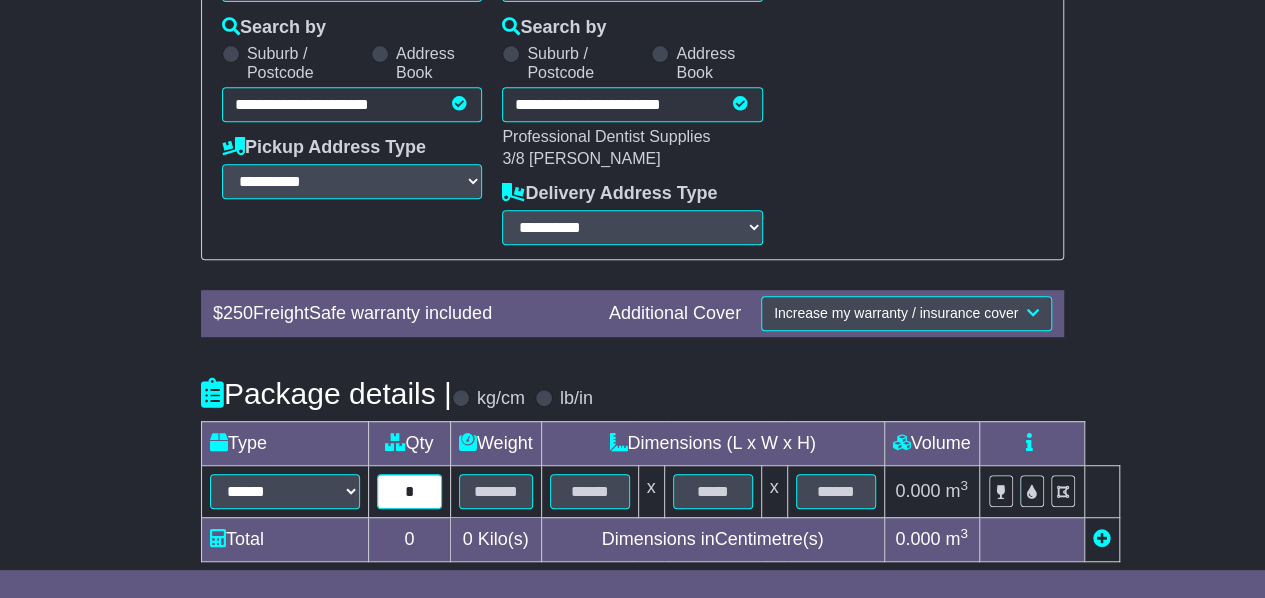 type on "*" 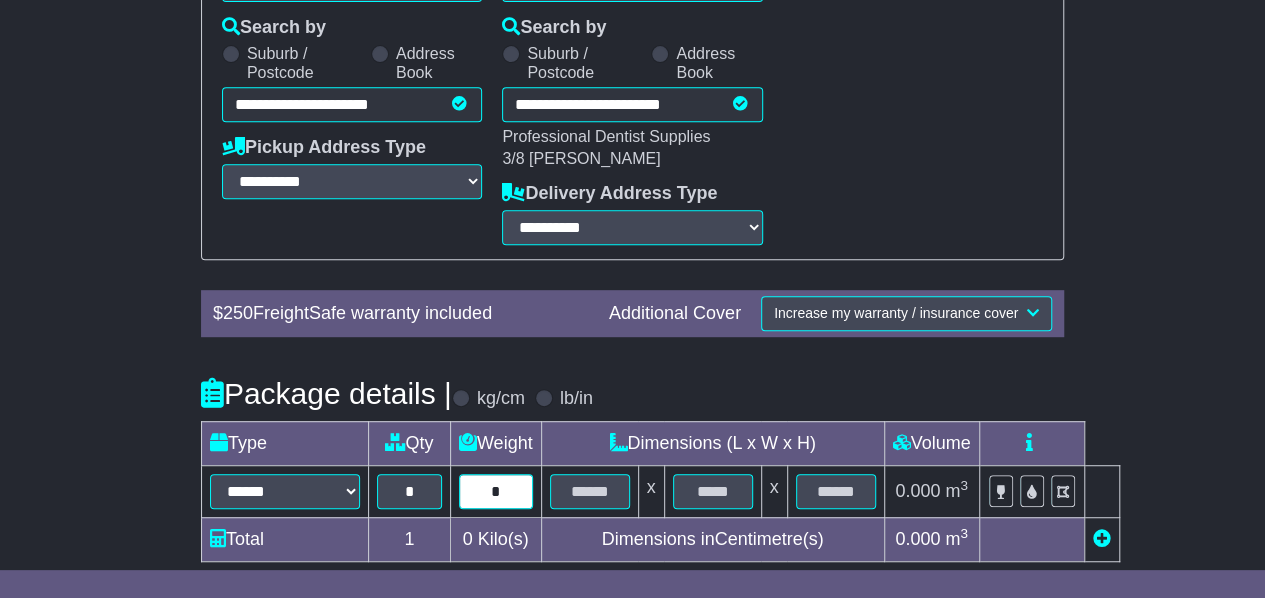 type on "*" 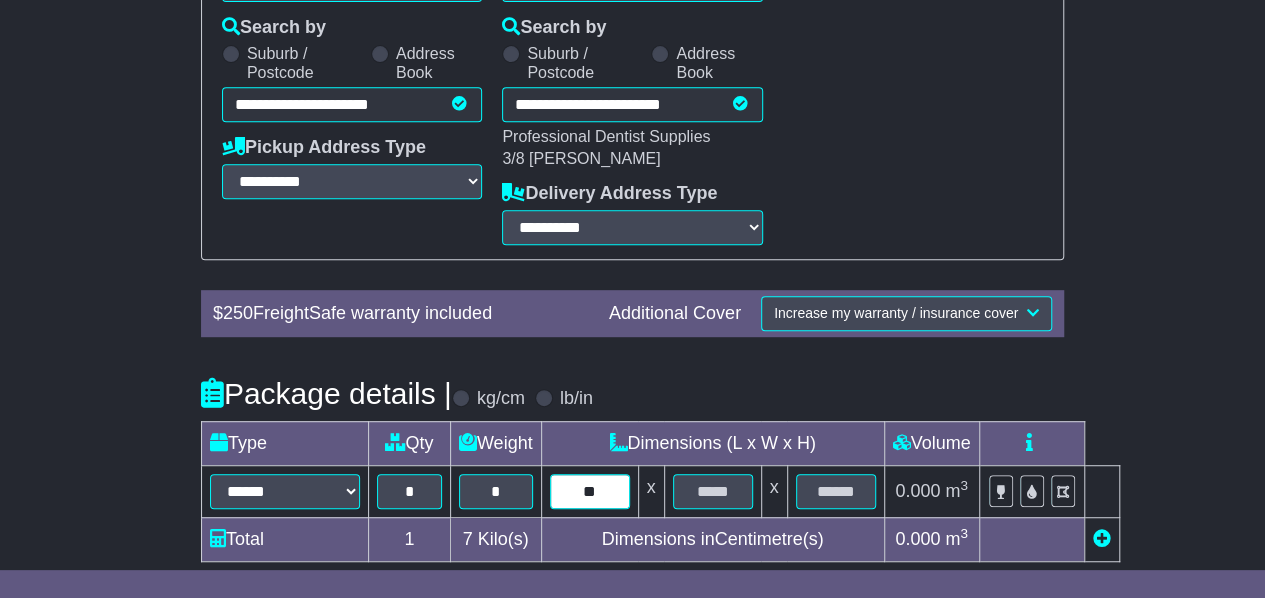 type on "**" 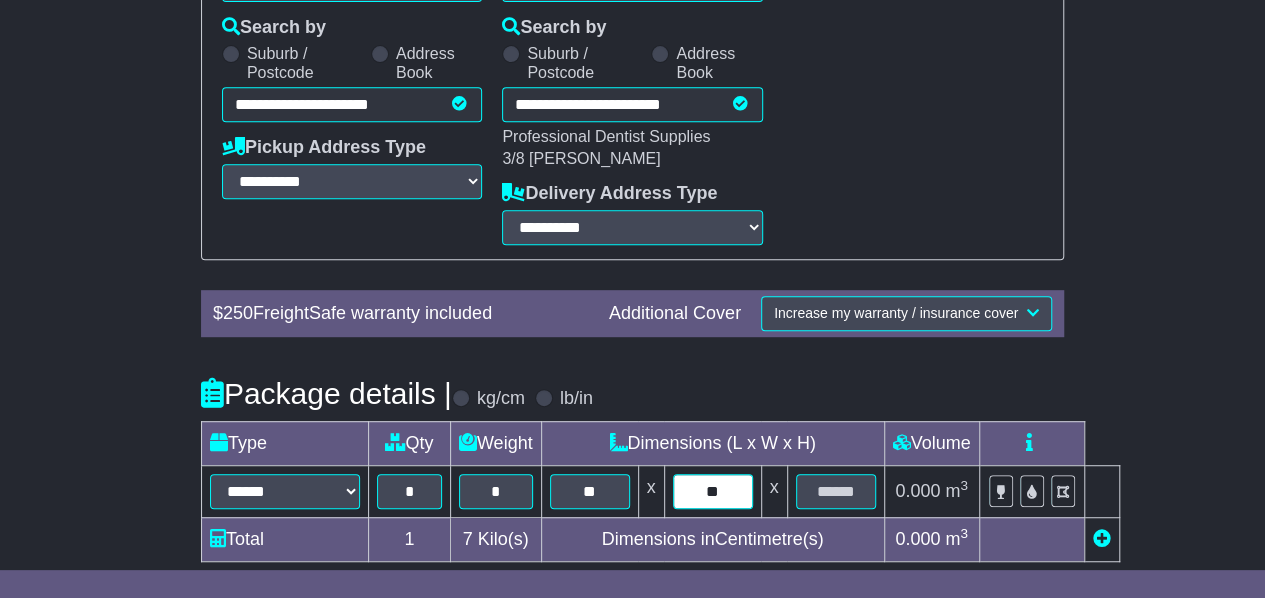 type on "**" 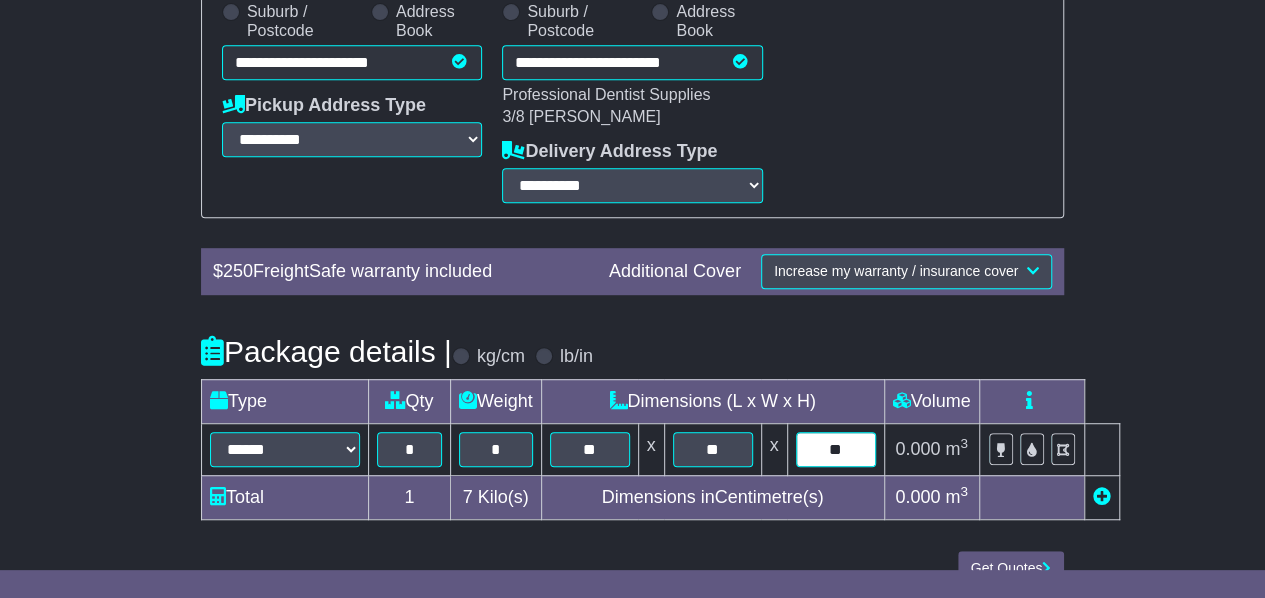 scroll, scrollTop: 475, scrollLeft: 0, axis: vertical 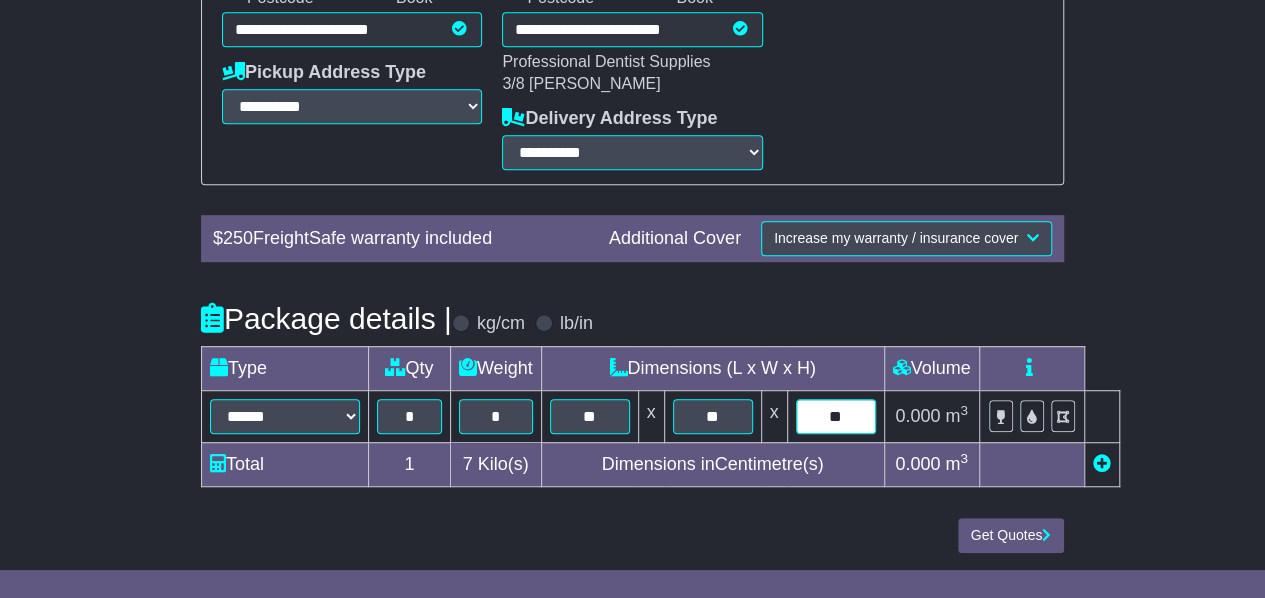 type on "**" 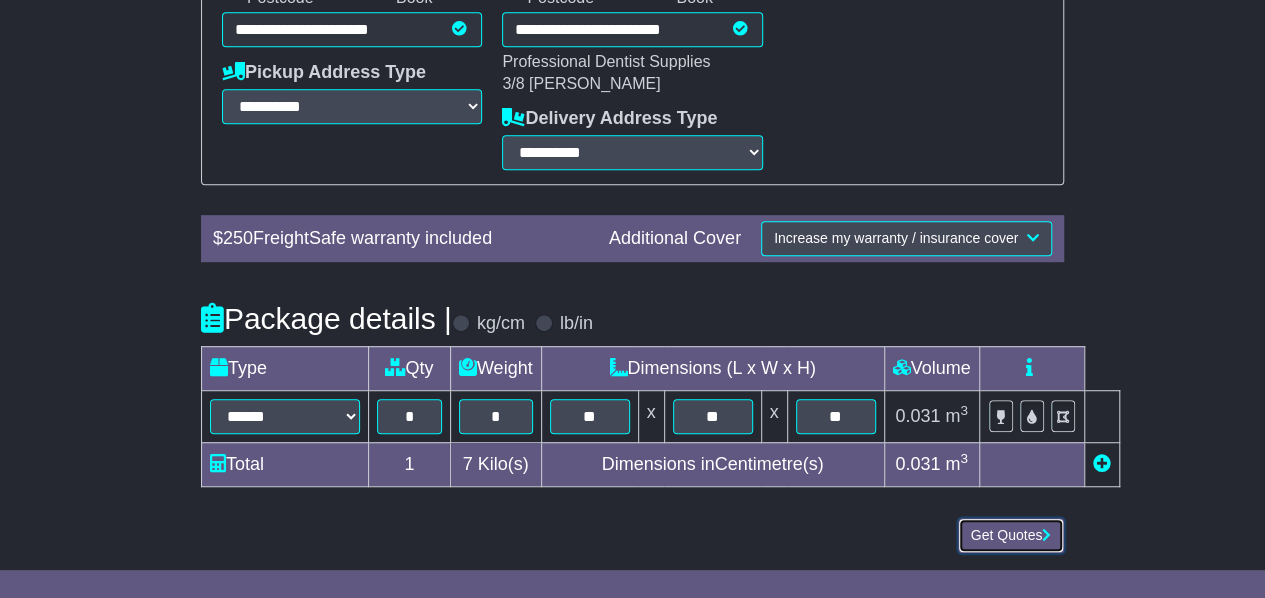 click on "Get Quotes" at bounding box center [1011, 535] 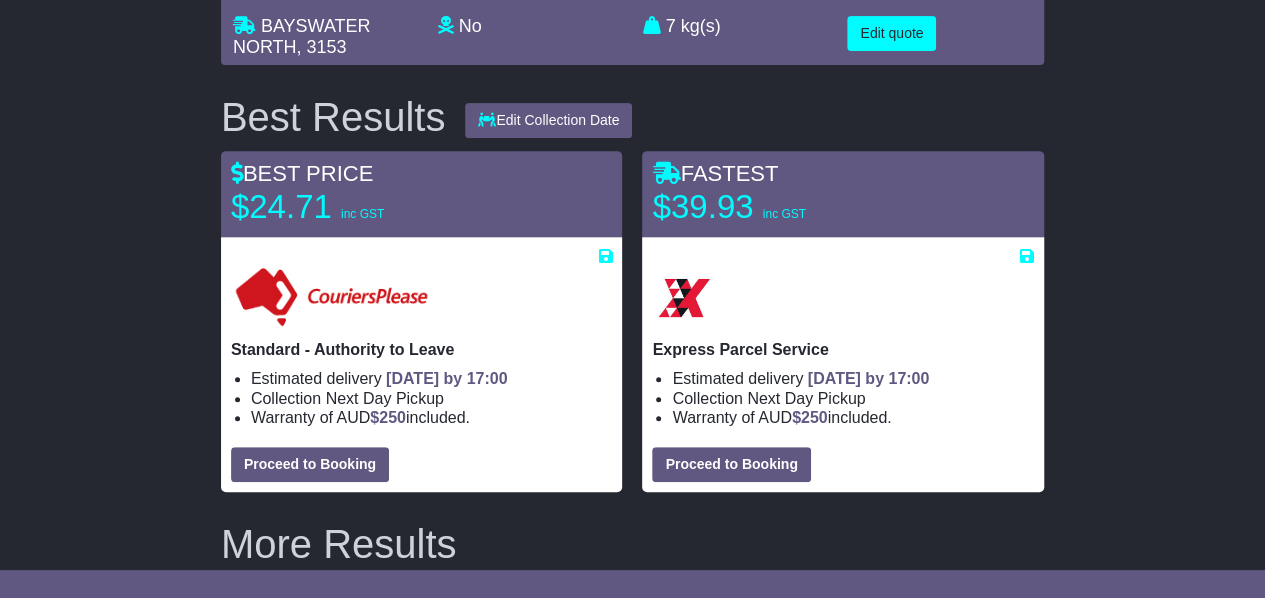 scroll, scrollTop: 400, scrollLeft: 0, axis: vertical 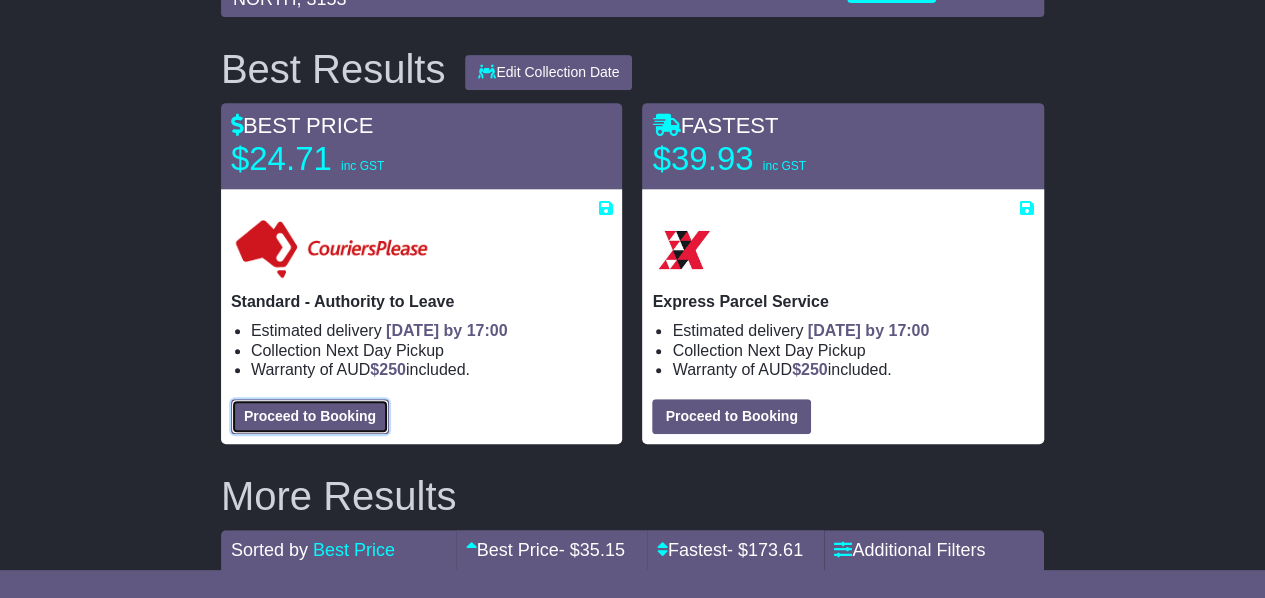 click on "Proceed to Booking" at bounding box center (310, 416) 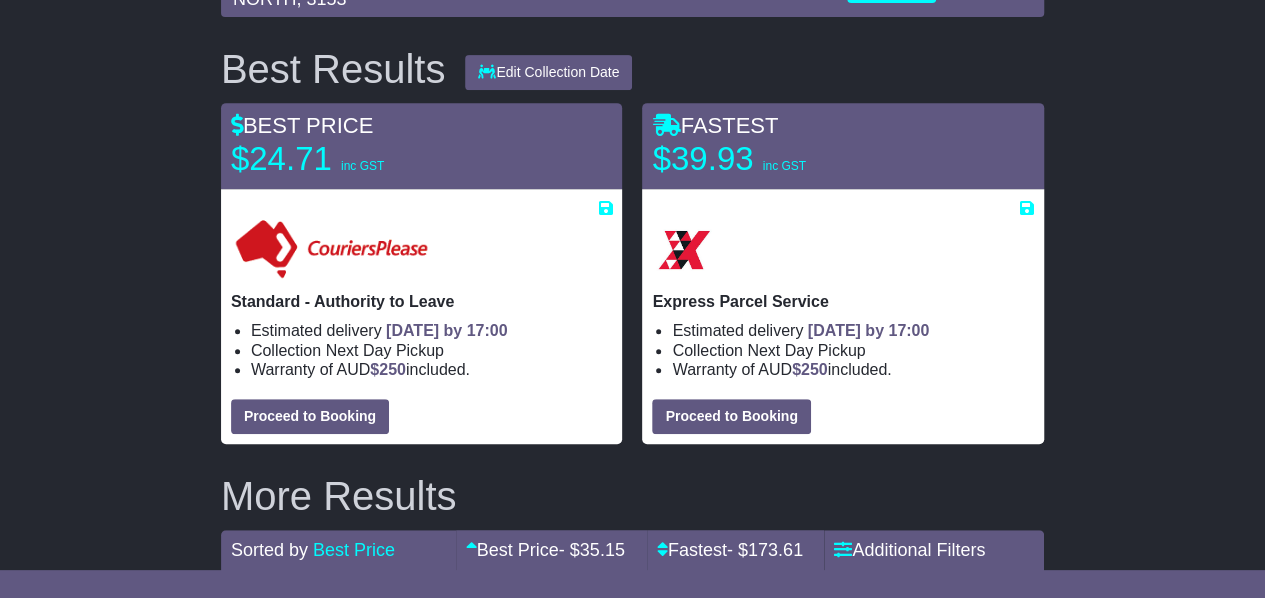 select on "****" 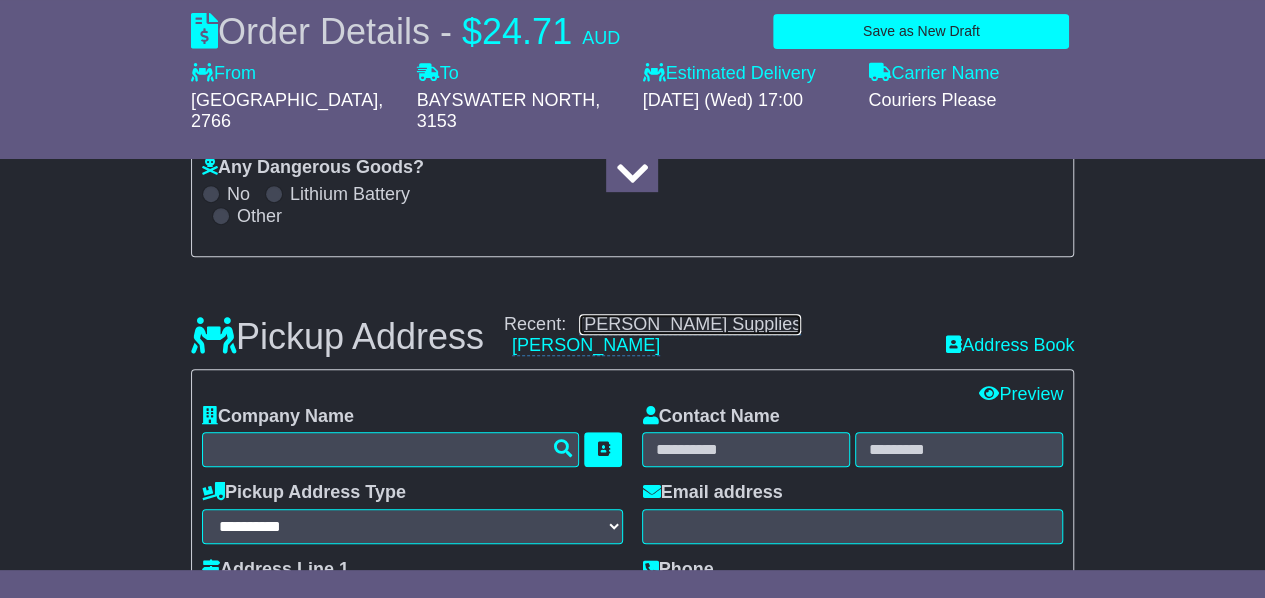 click on "[PERSON_NAME] Supplies" at bounding box center [690, 324] 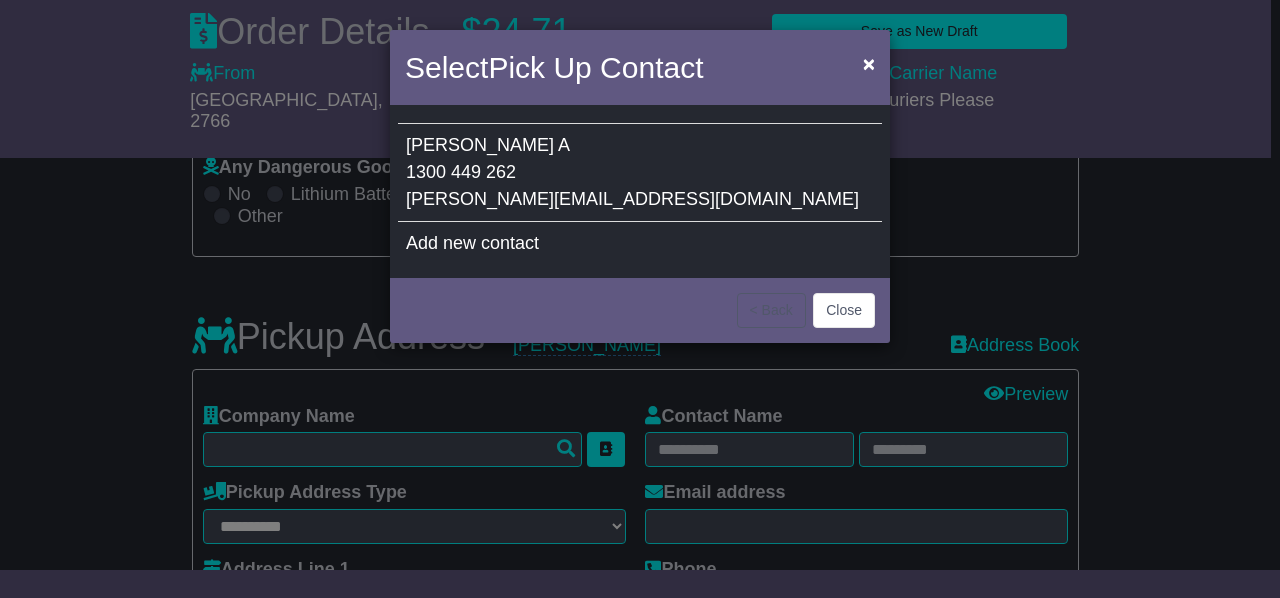 click on "Stephanie   A
1300 449 262
stephaniea@adamdental.com.au" at bounding box center [640, 173] 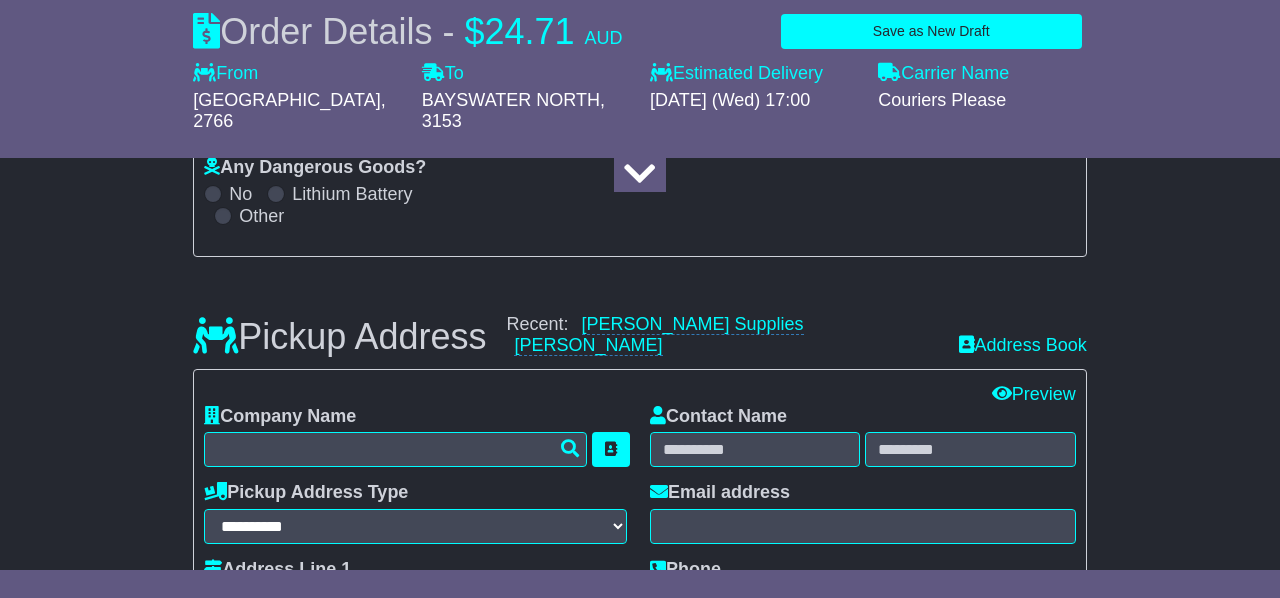 type on "**********" 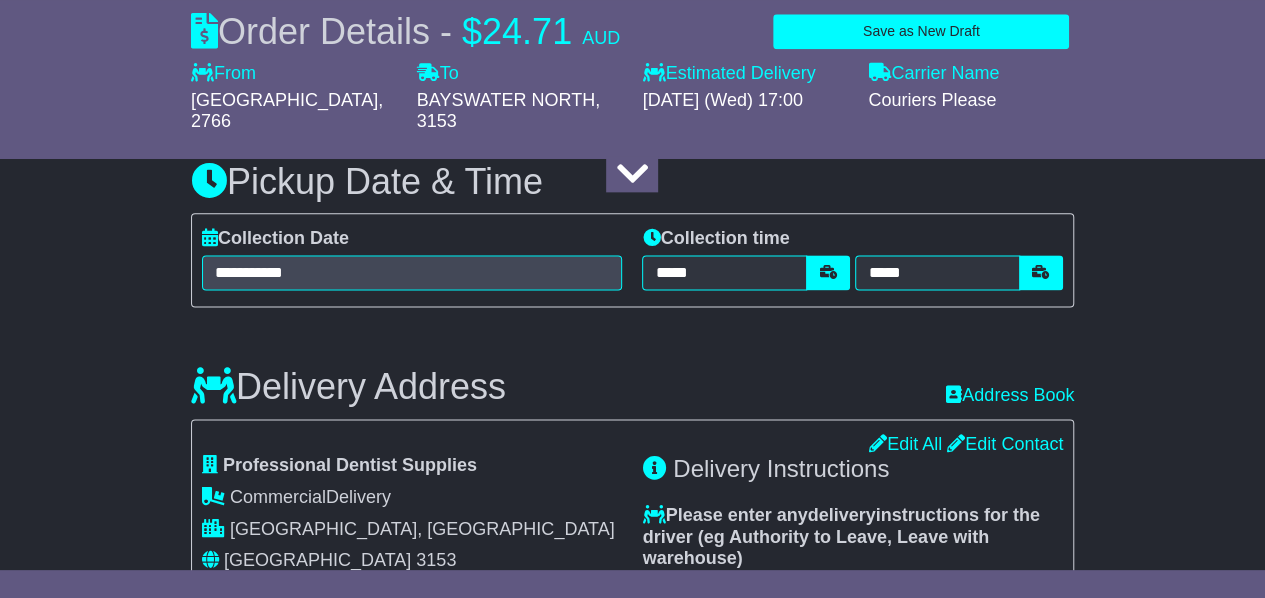 scroll, scrollTop: 1100, scrollLeft: 0, axis: vertical 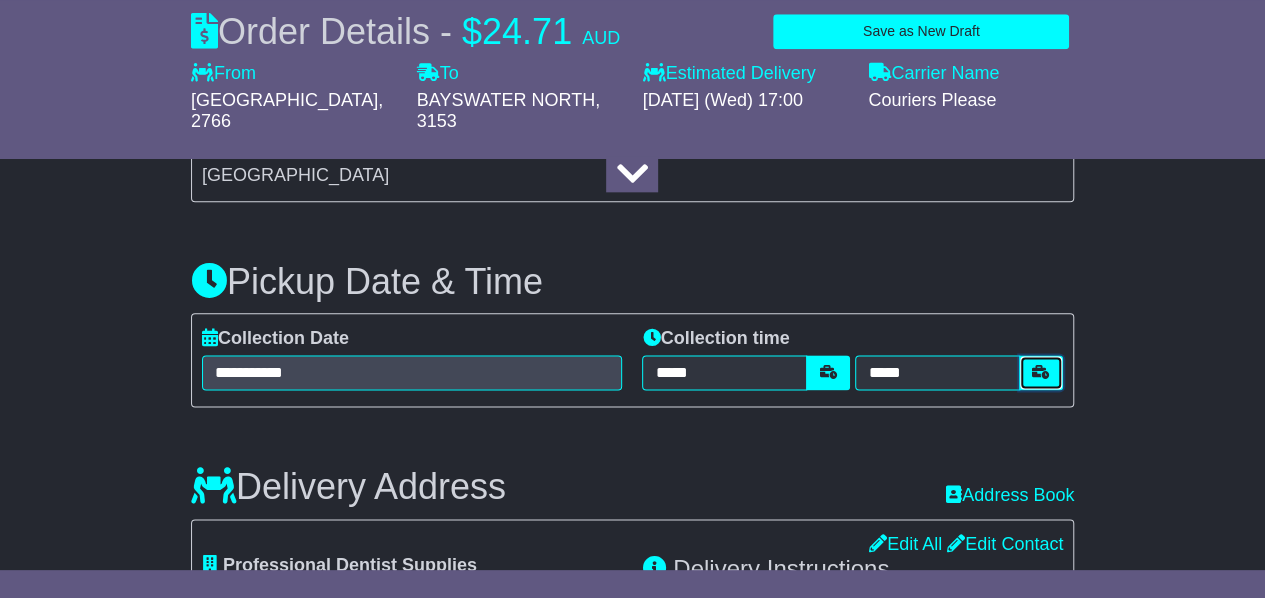 click at bounding box center (1041, 372) 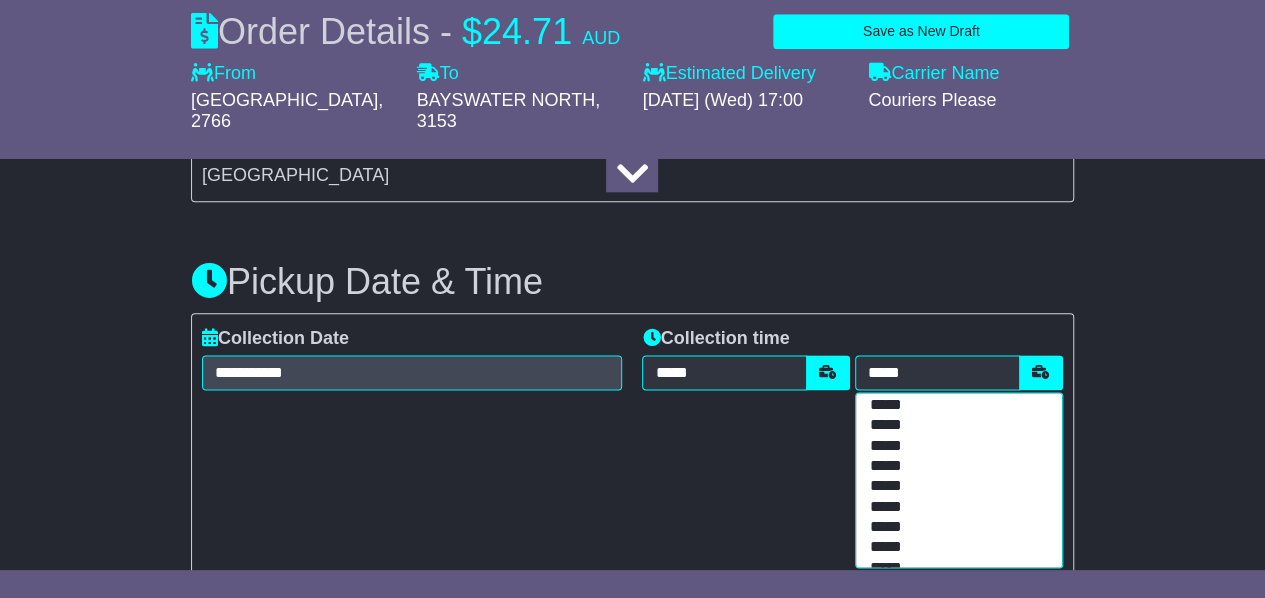 scroll, scrollTop: 400, scrollLeft: 0, axis: vertical 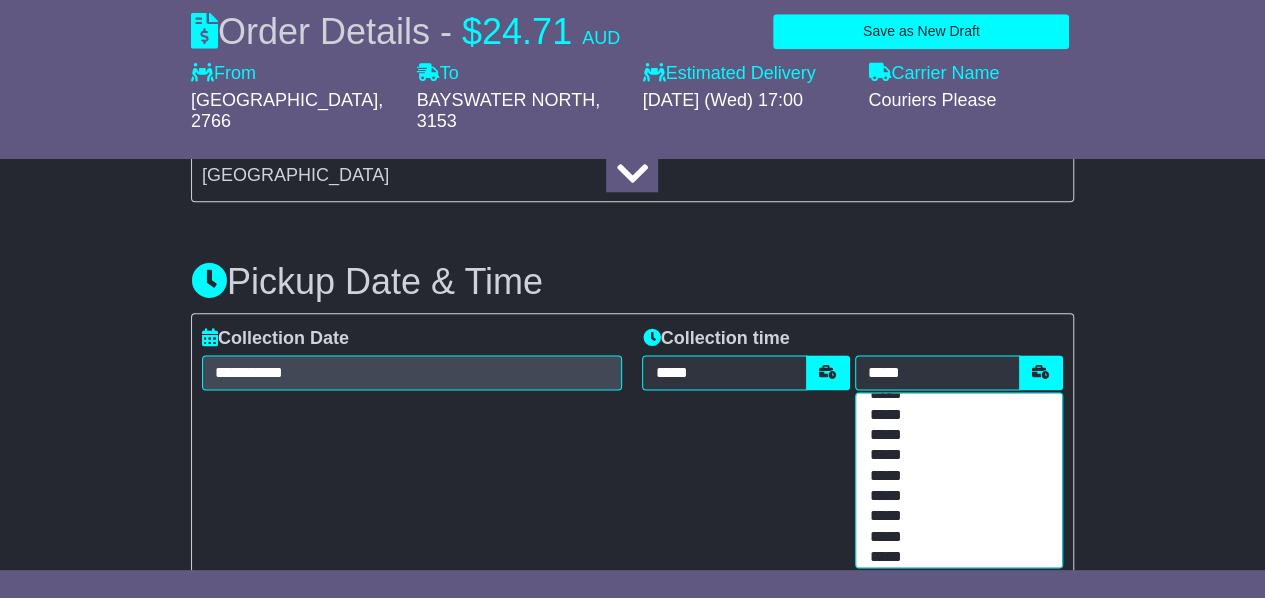 click on "*****" at bounding box center (955, 538) 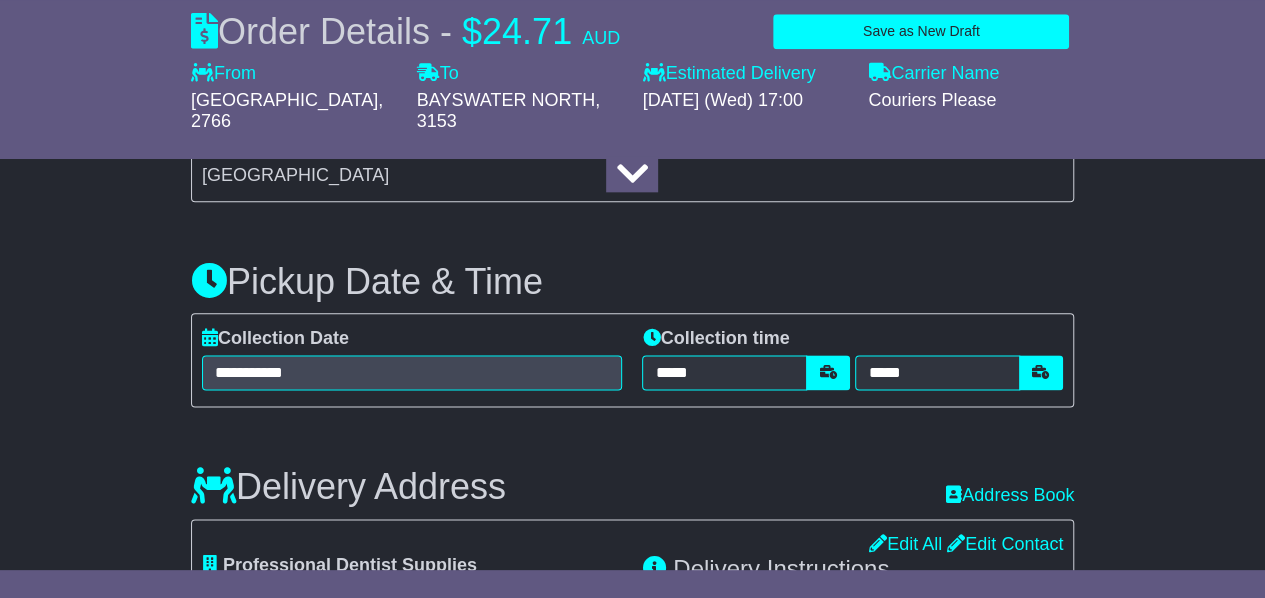 click on "Delivery Address
Recent:
Address Book" at bounding box center (632, 472) 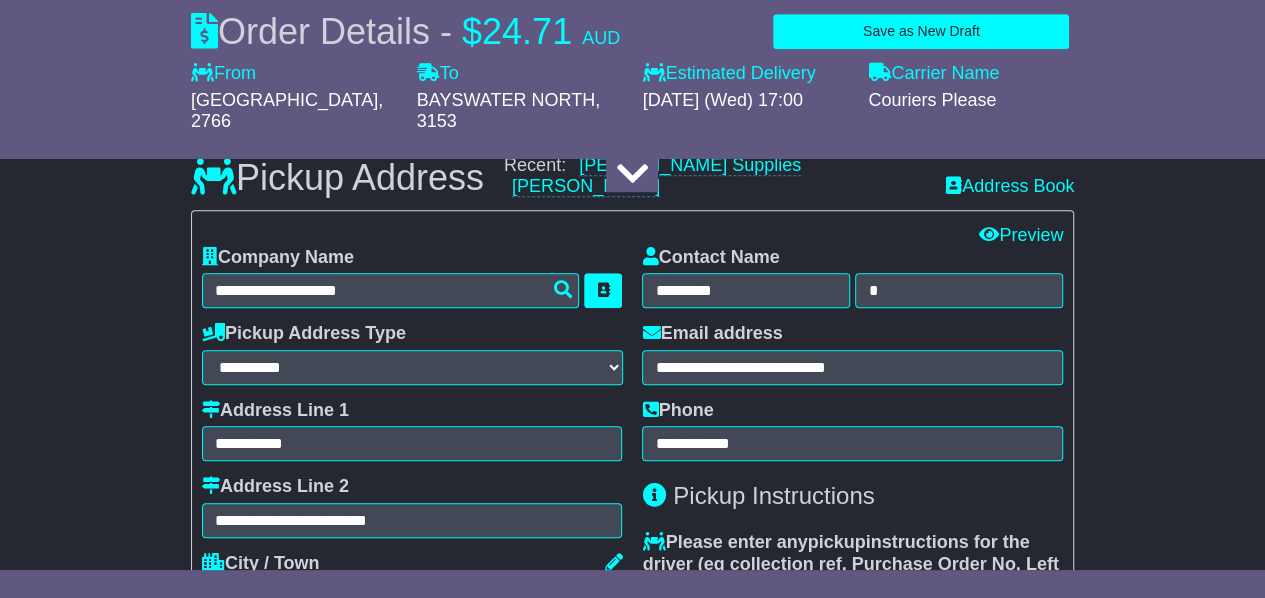 scroll, scrollTop: 600, scrollLeft: 0, axis: vertical 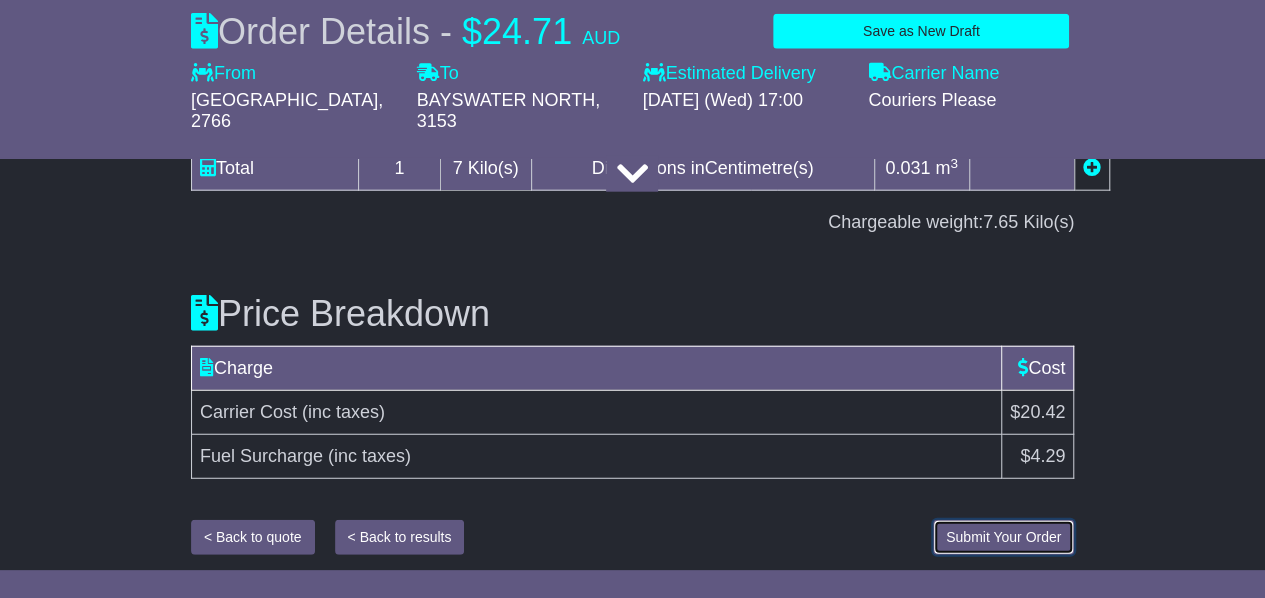 click on "Submit Your Order" at bounding box center [1003, 537] 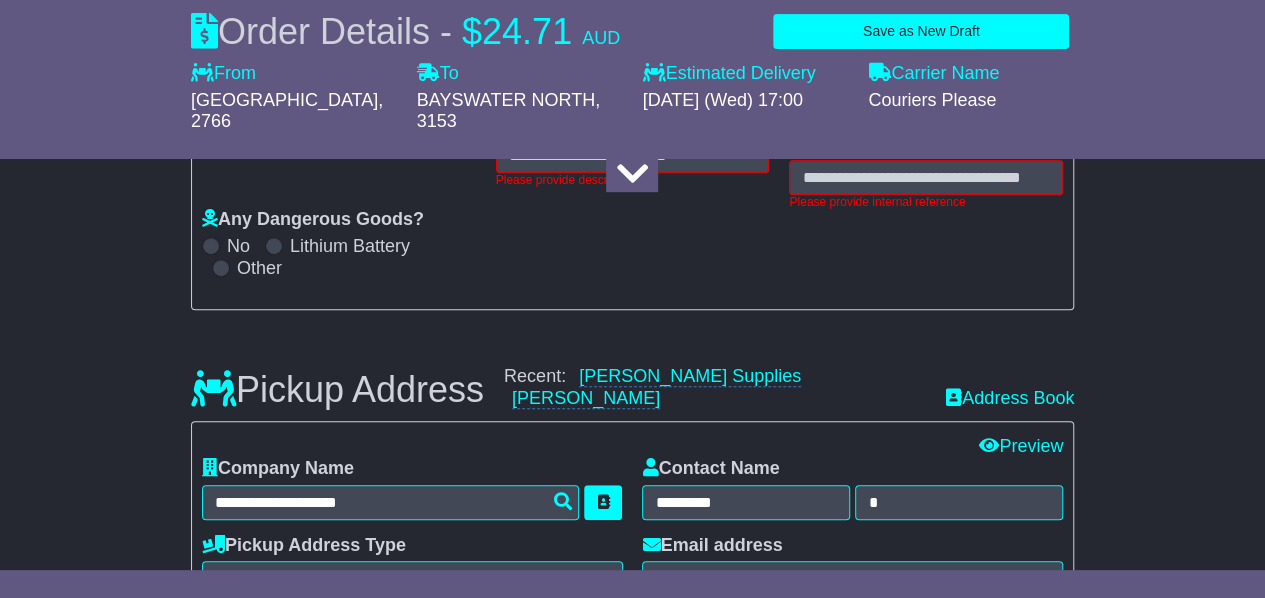 scroll, scrollTop: 291, scrollLeft: 0, axis: vertical 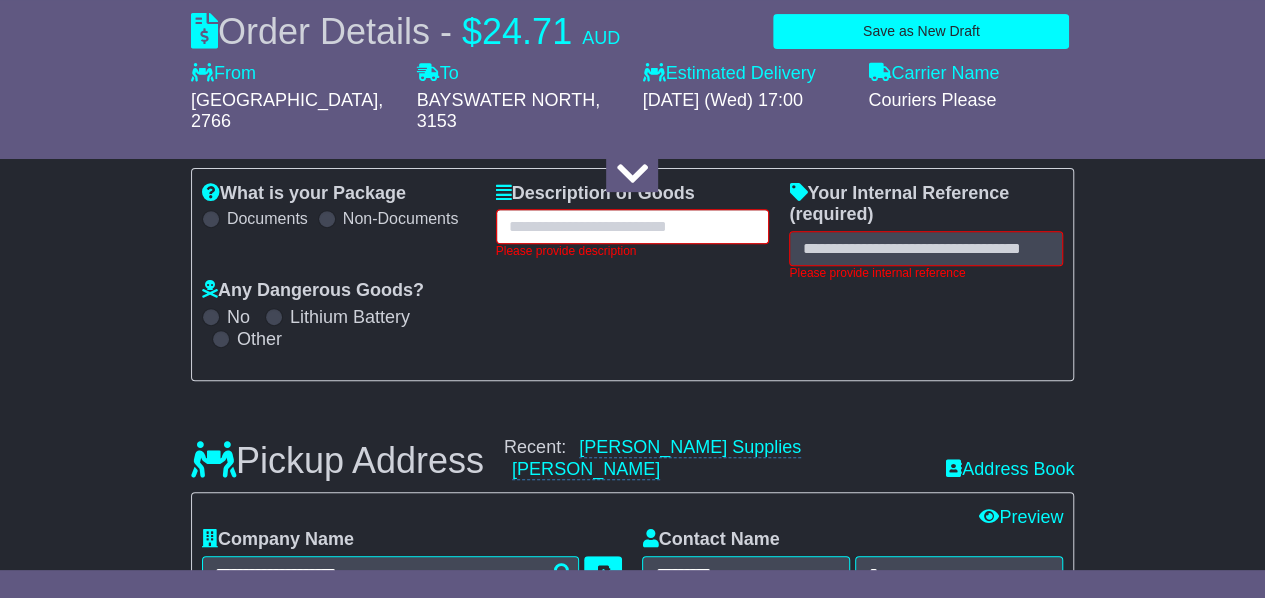 click at bounding box center [633, 226] 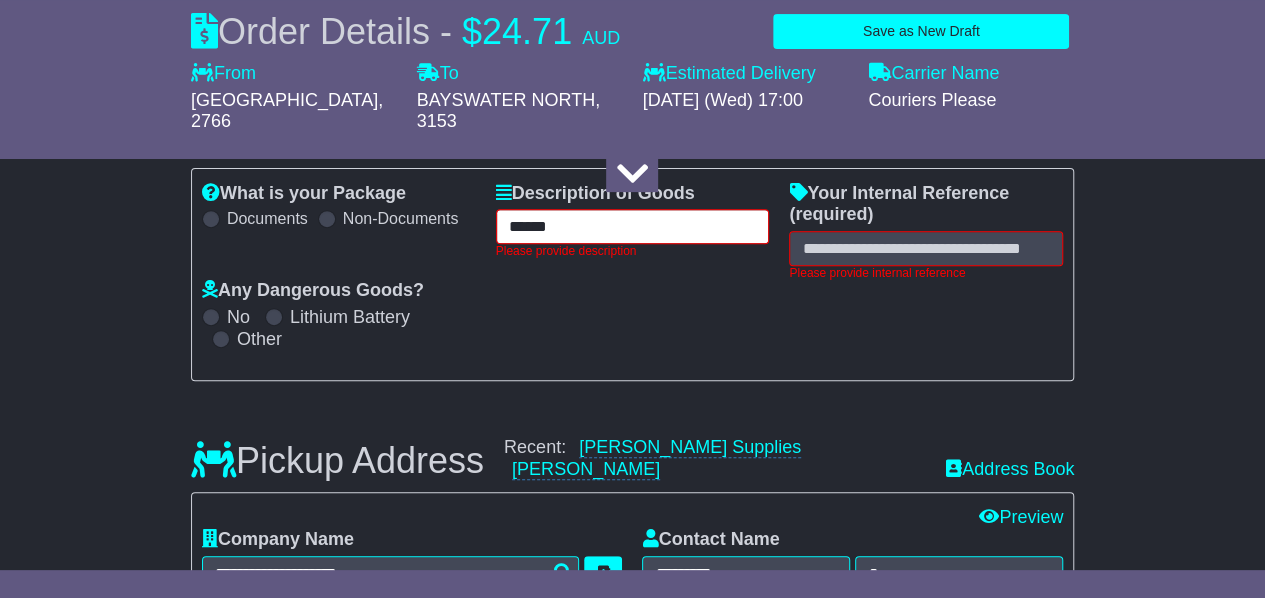 type on "******" 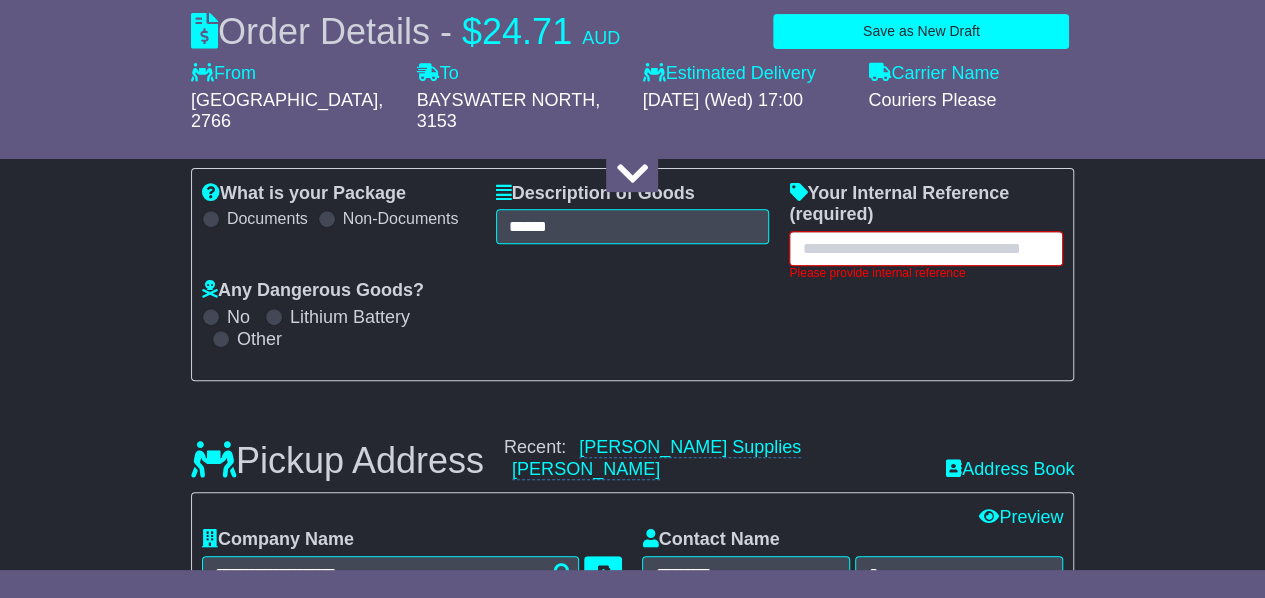 click at bounding box center [926, 248] 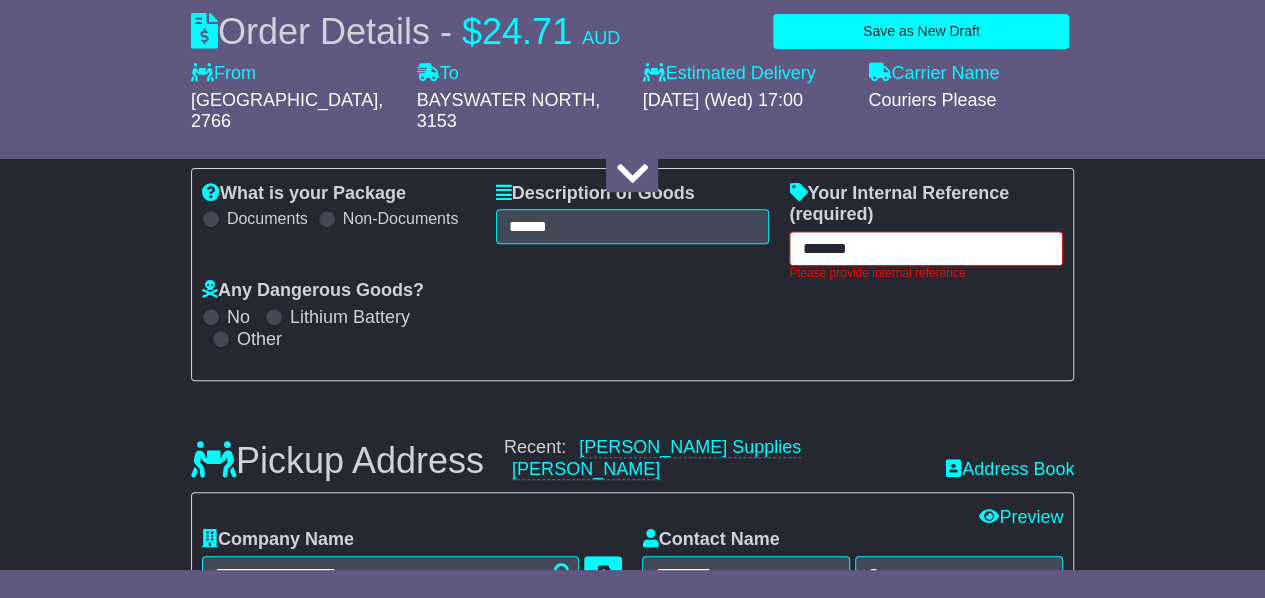 type on "*******" 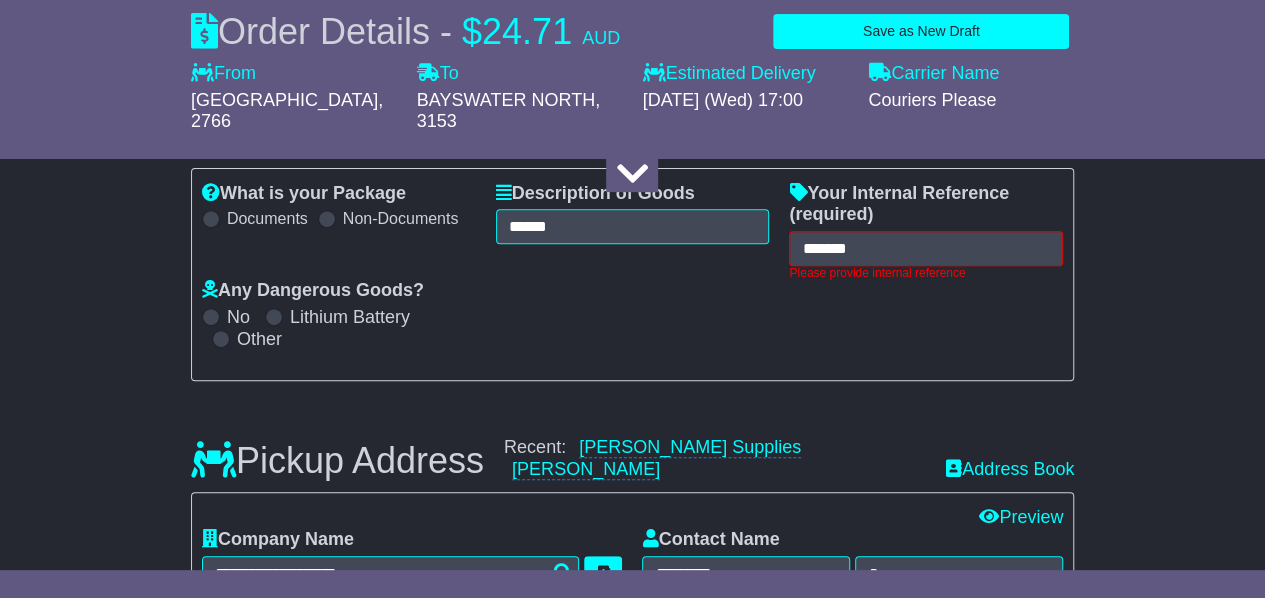 click on "What is your Package
Documents
Non-Documents
What are the Incoterms?
***
***
***
***
***
***
Description of Goods
******
Attention: dangerous goods are not allowed by service.
Your Internal Reference (required)
*******
Please provide internal reference
Any Dangerous Goods?
No
Lithium Battery" at bounding box center (632, 274) 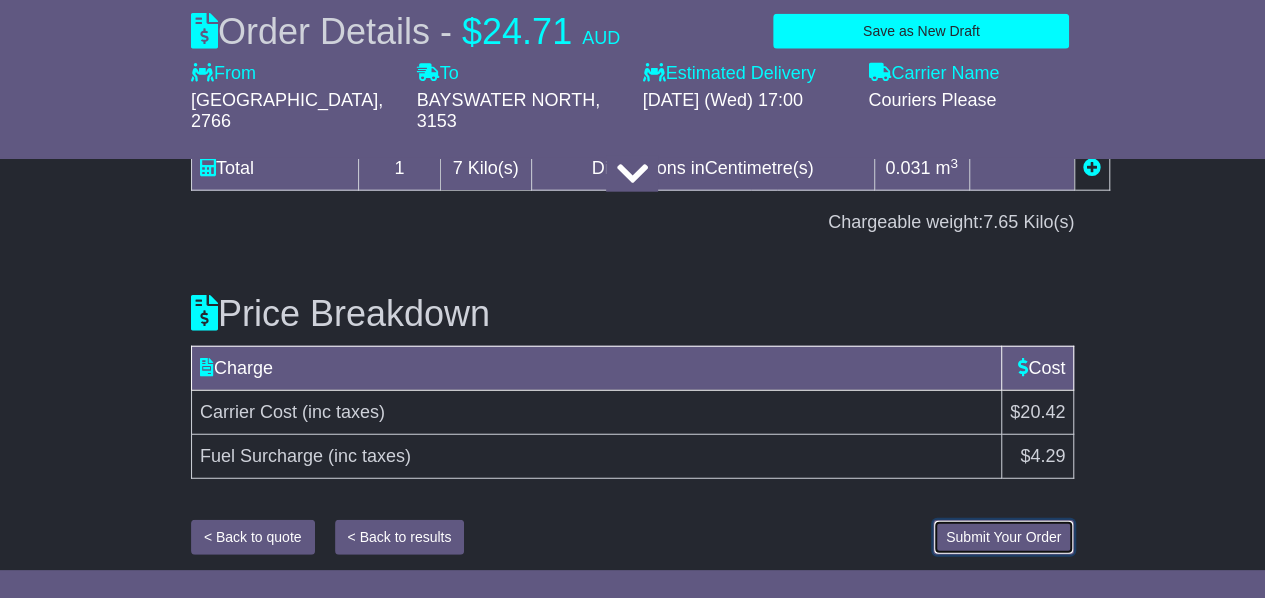 click on "Submit Your Order" at bounding box center [1003, 537] 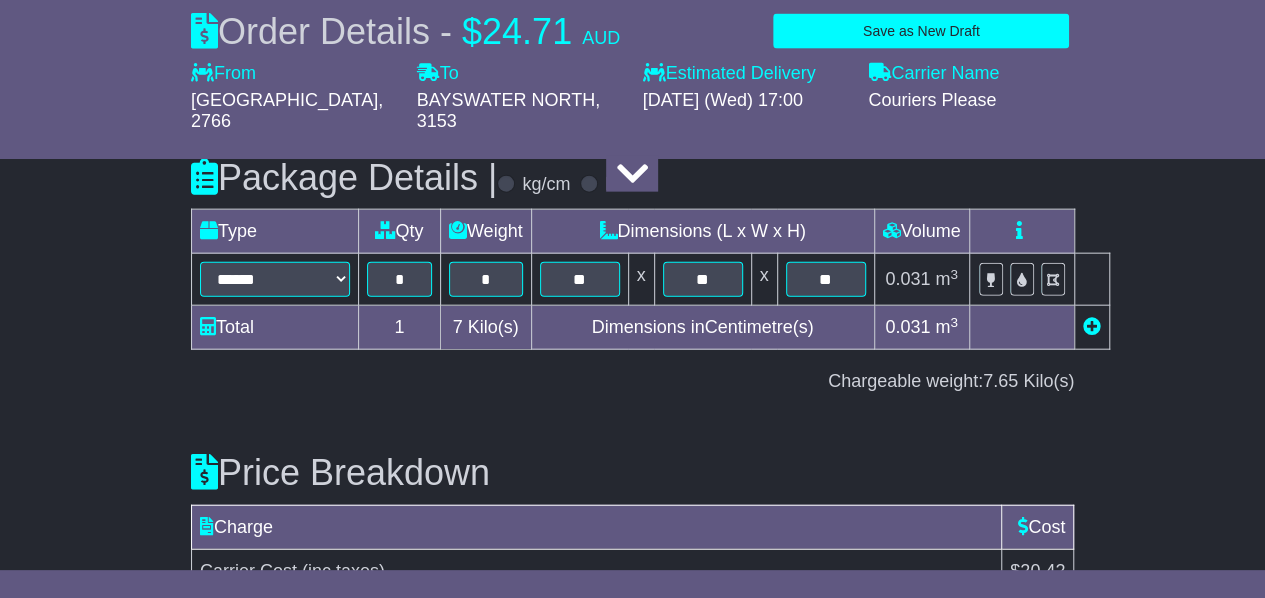 scroll, scrollTop: 2400, scrollLeft: 0, axis: vertical 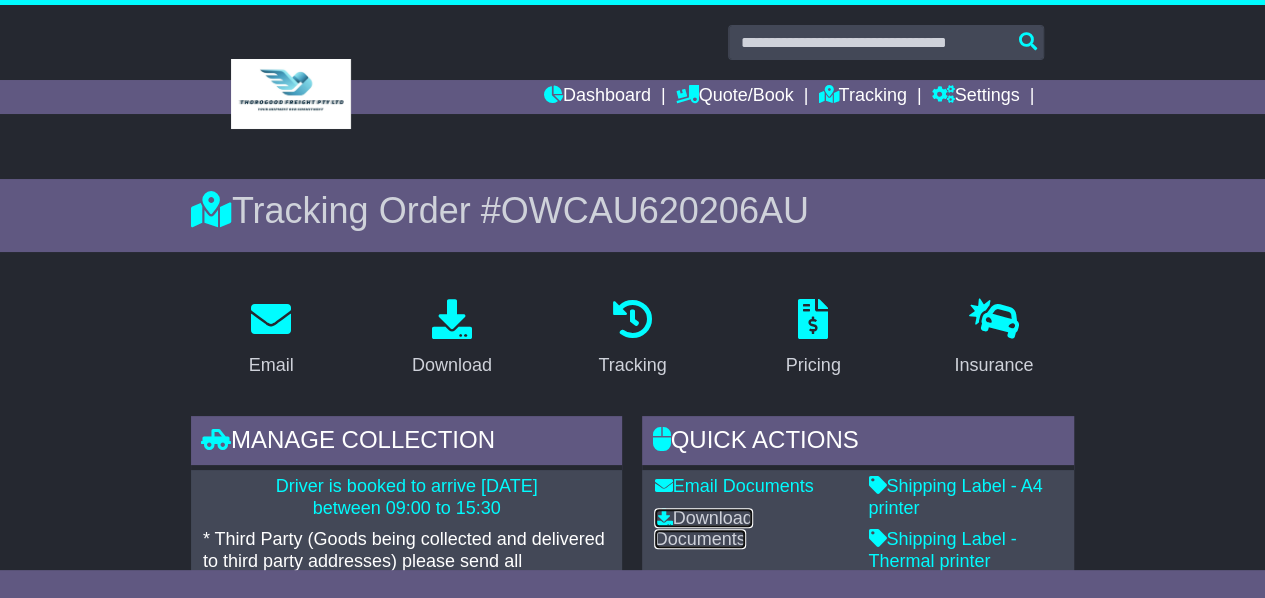 click on "Download Documents" at bounding box center (703, 529) 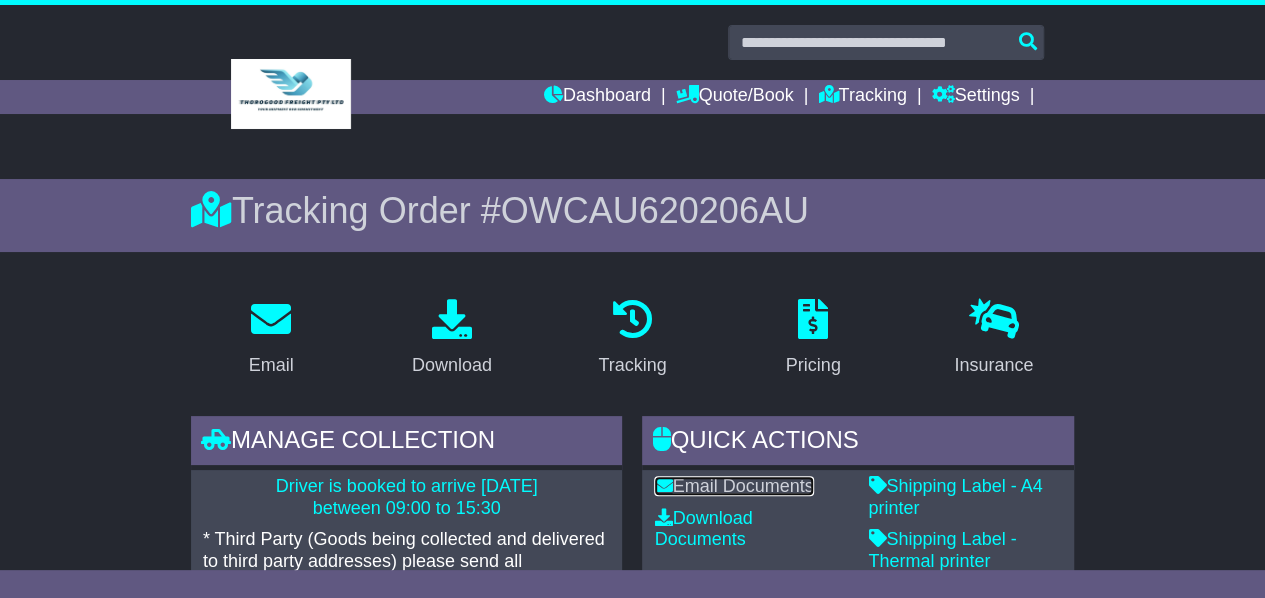 click on "Email Documents" at bounding box center (733, 486) 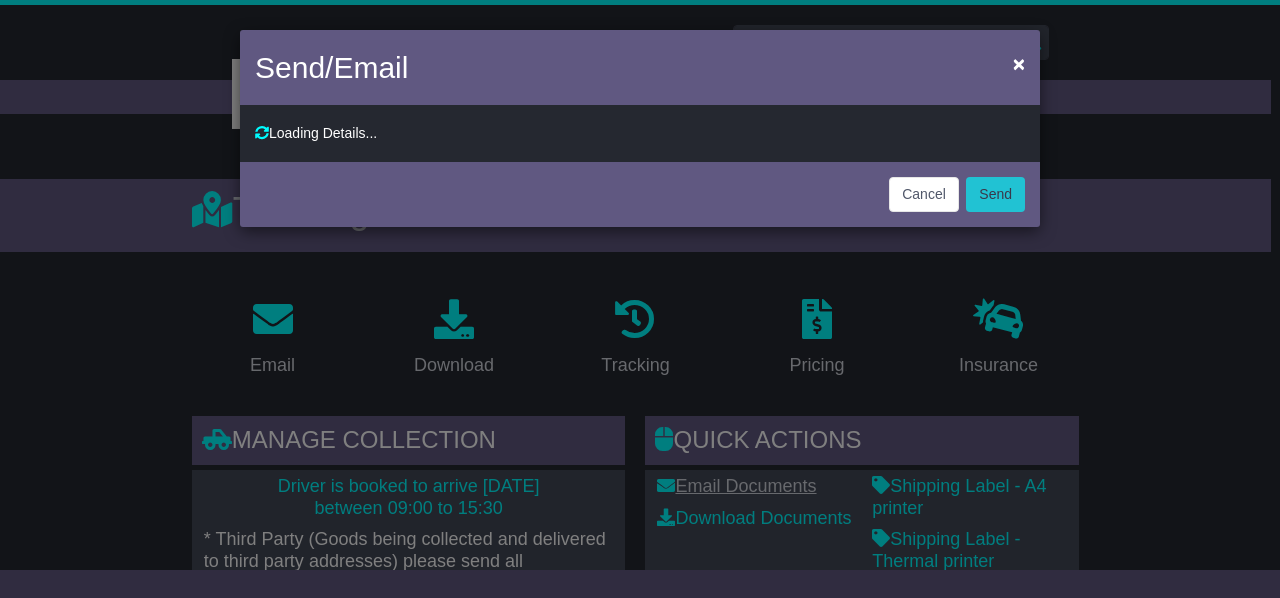 type on "**********" 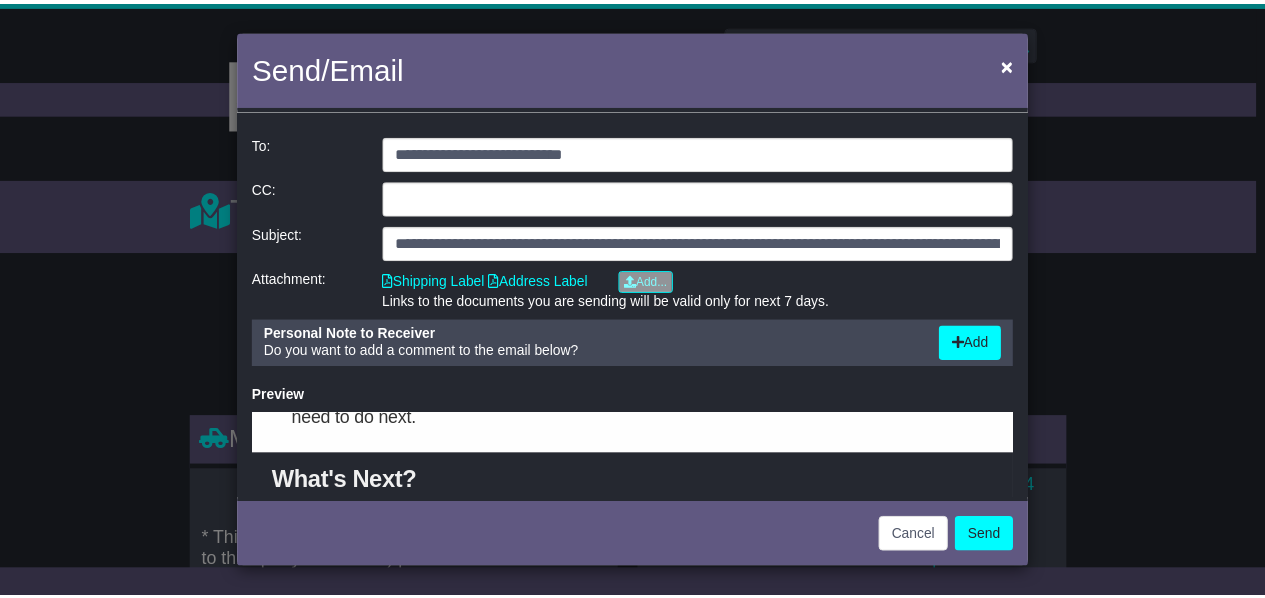 scroll, scrollTop: 200, scrollLeft: 0, axis: vertical 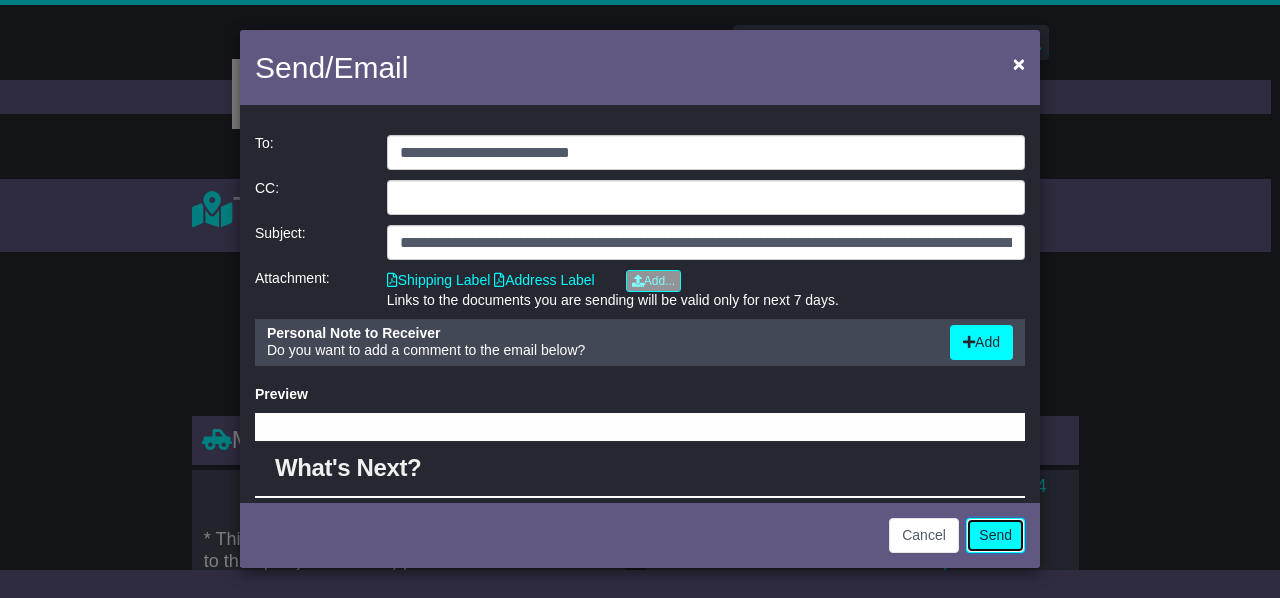 click on "Send" 